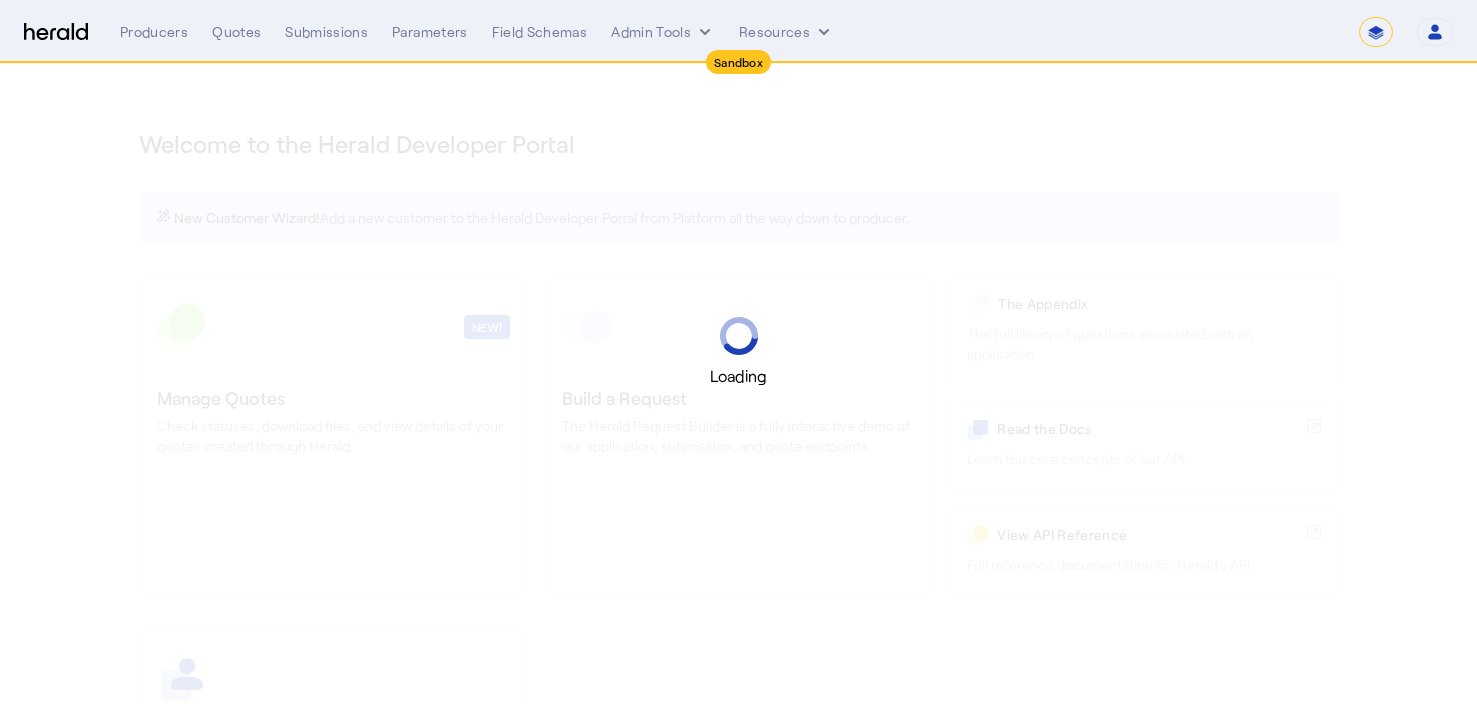 select on "*******" 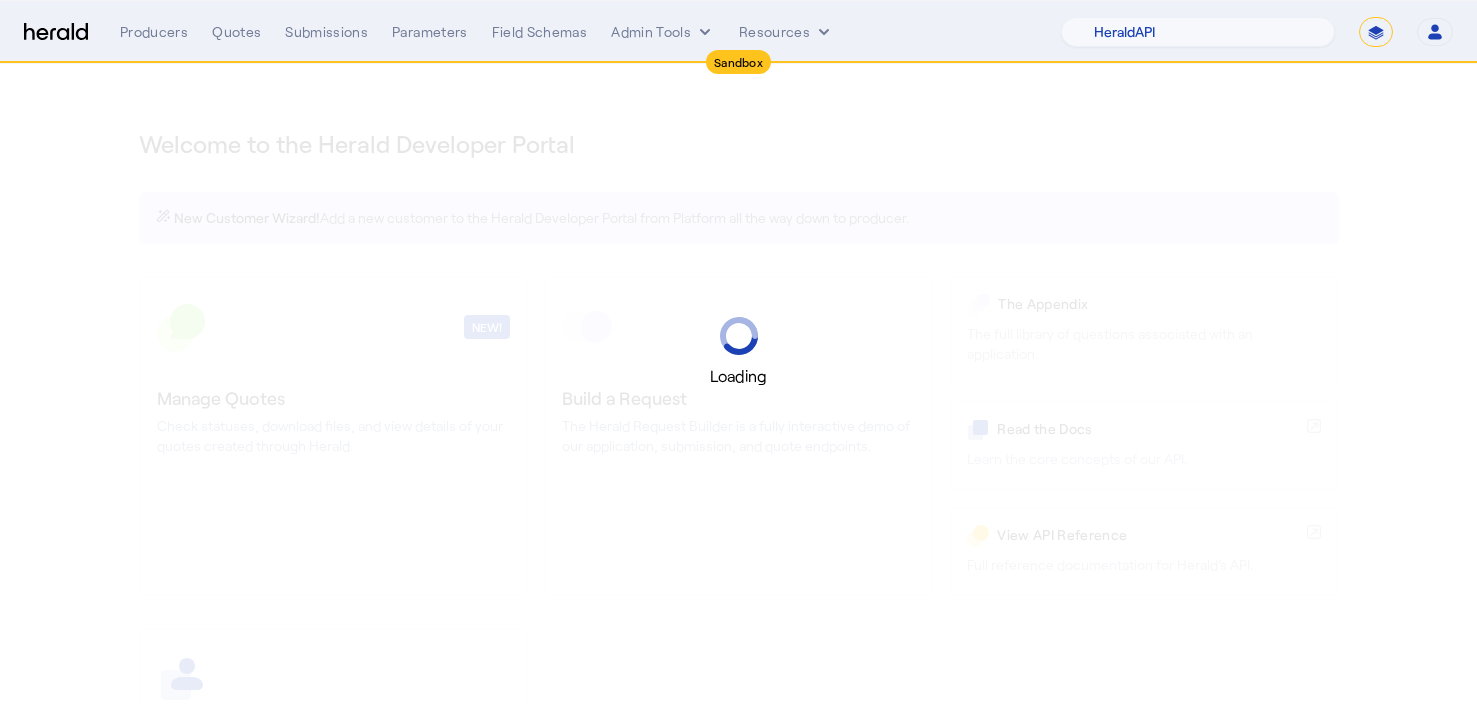 scroll, scrollTop: 0, scrollLeft: 0, axis: both 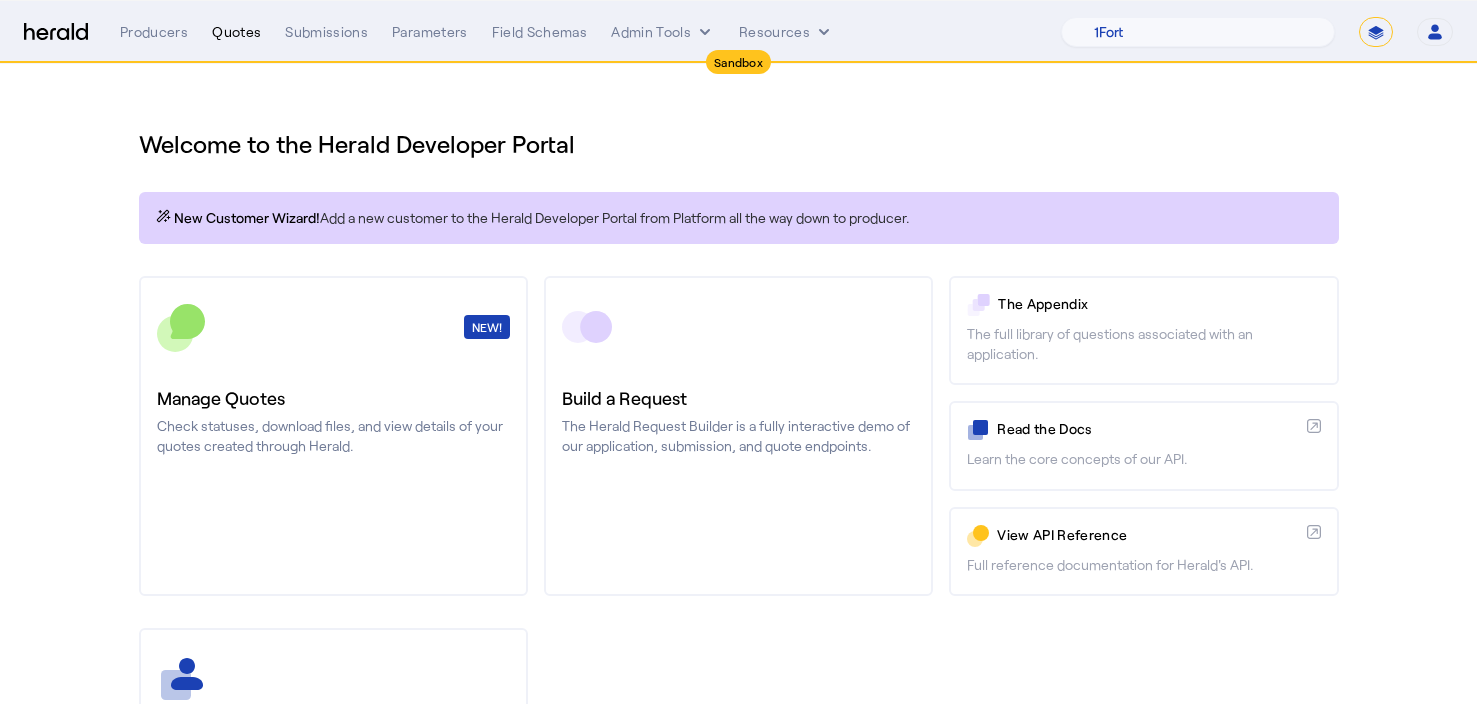 click on "Quotes" at bounding box center [236, 32] 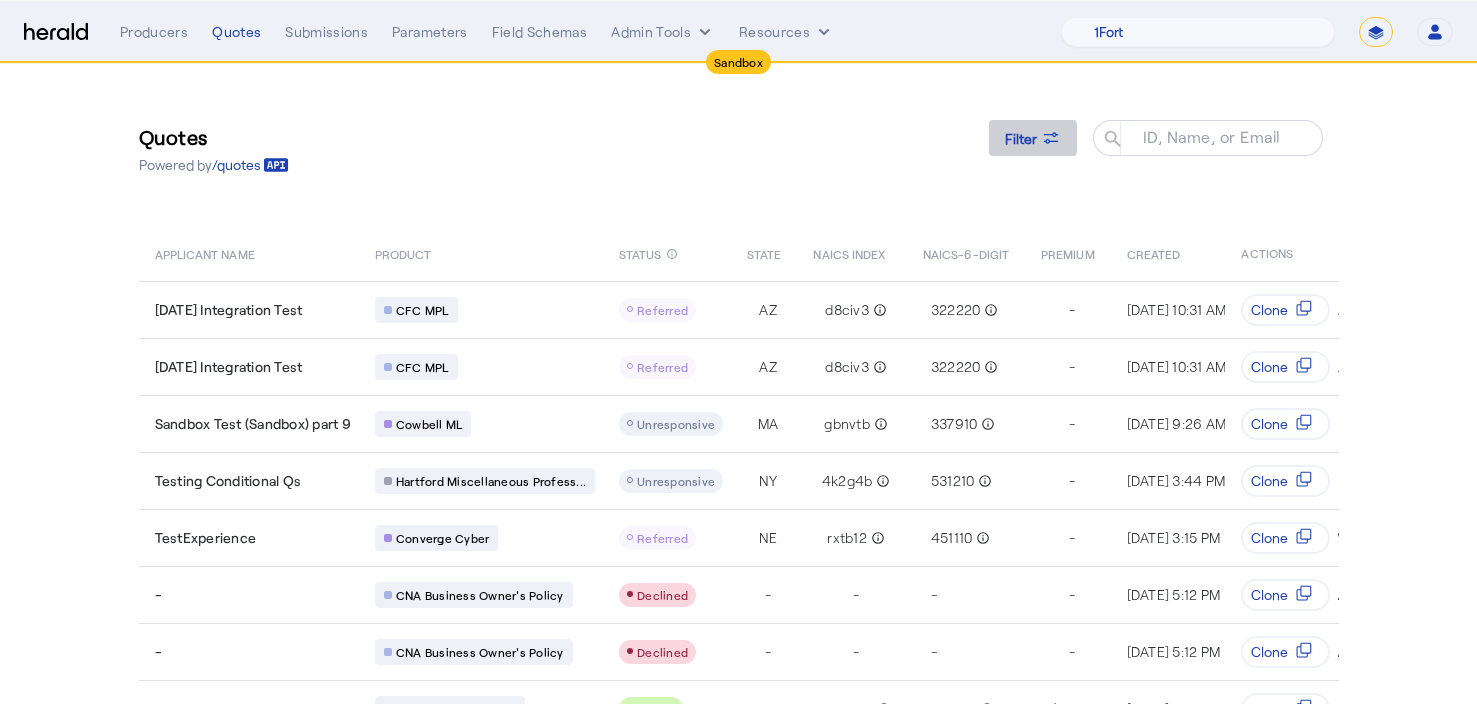 click at bounding box center (1033, 138) 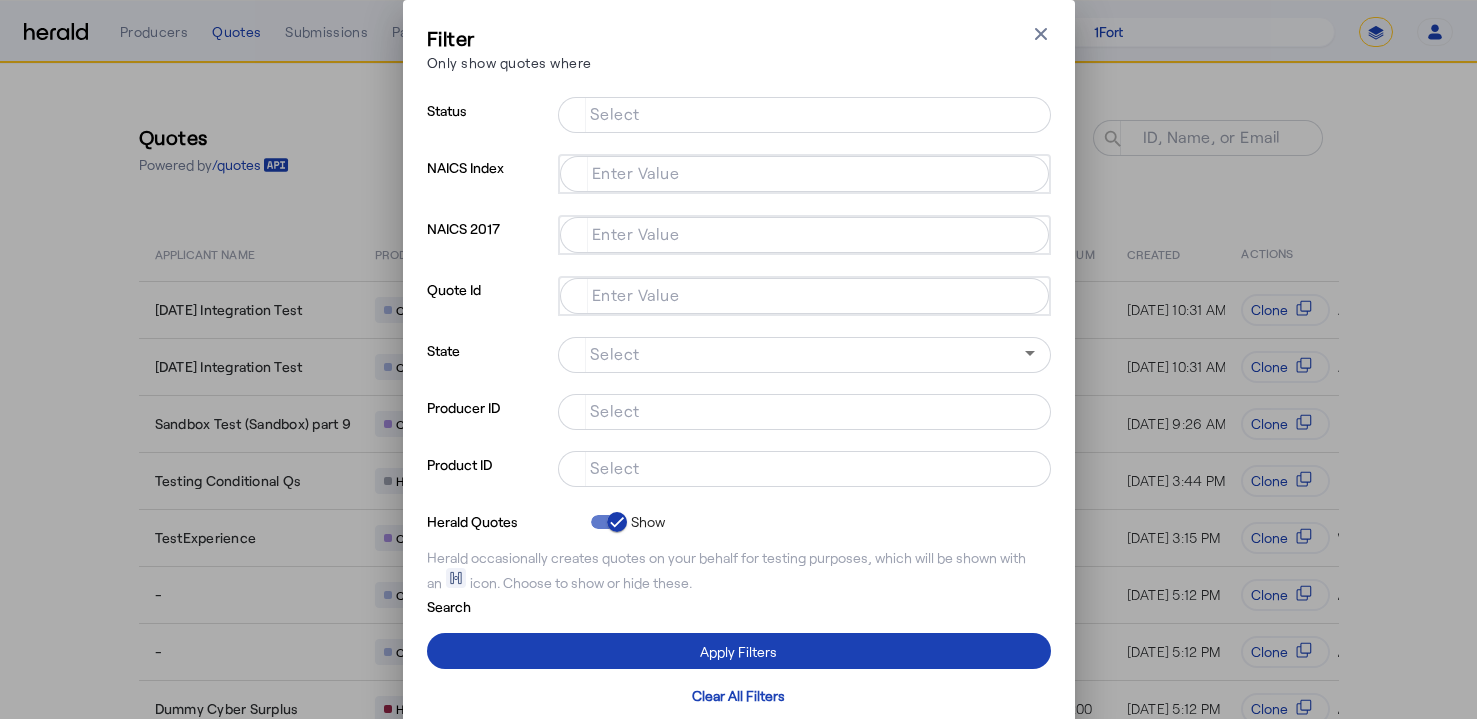 click on "Select" at bounding box center [800, 467] 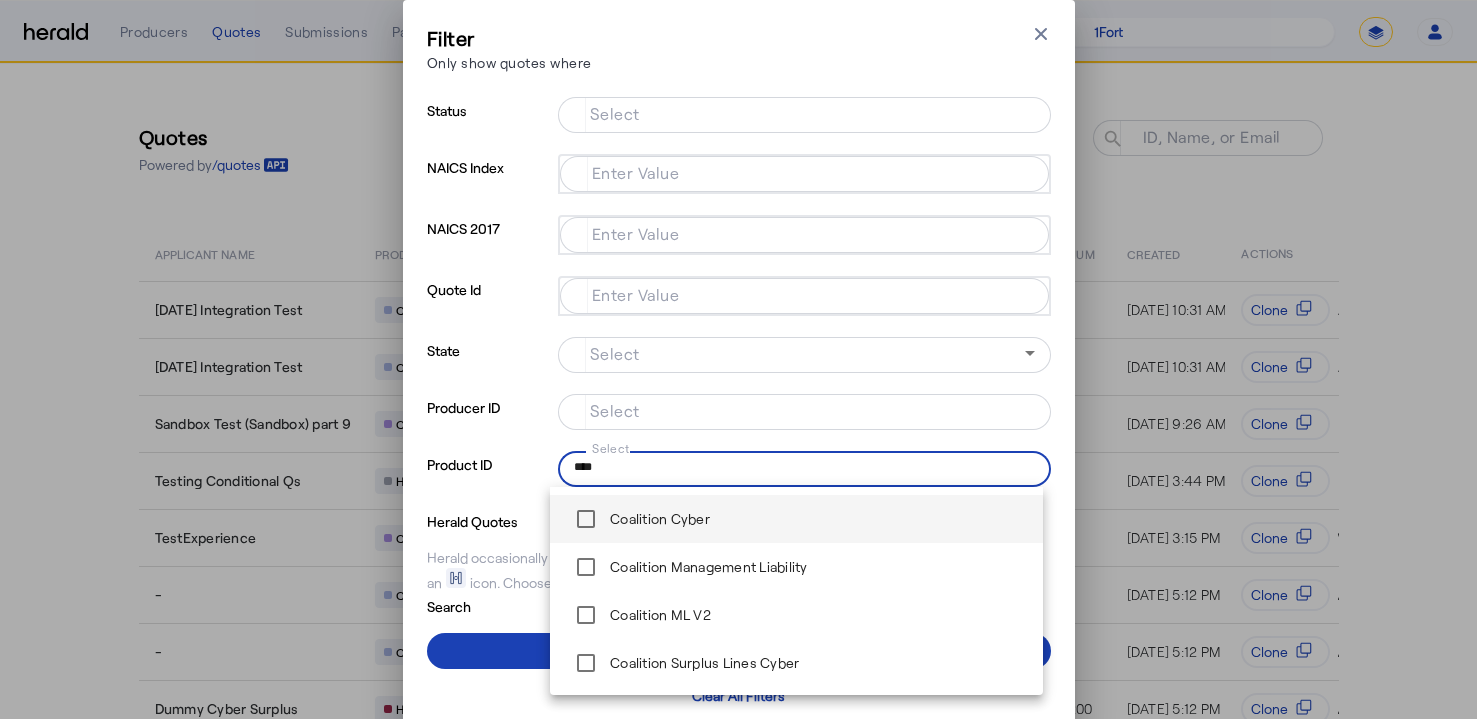 type on "****" 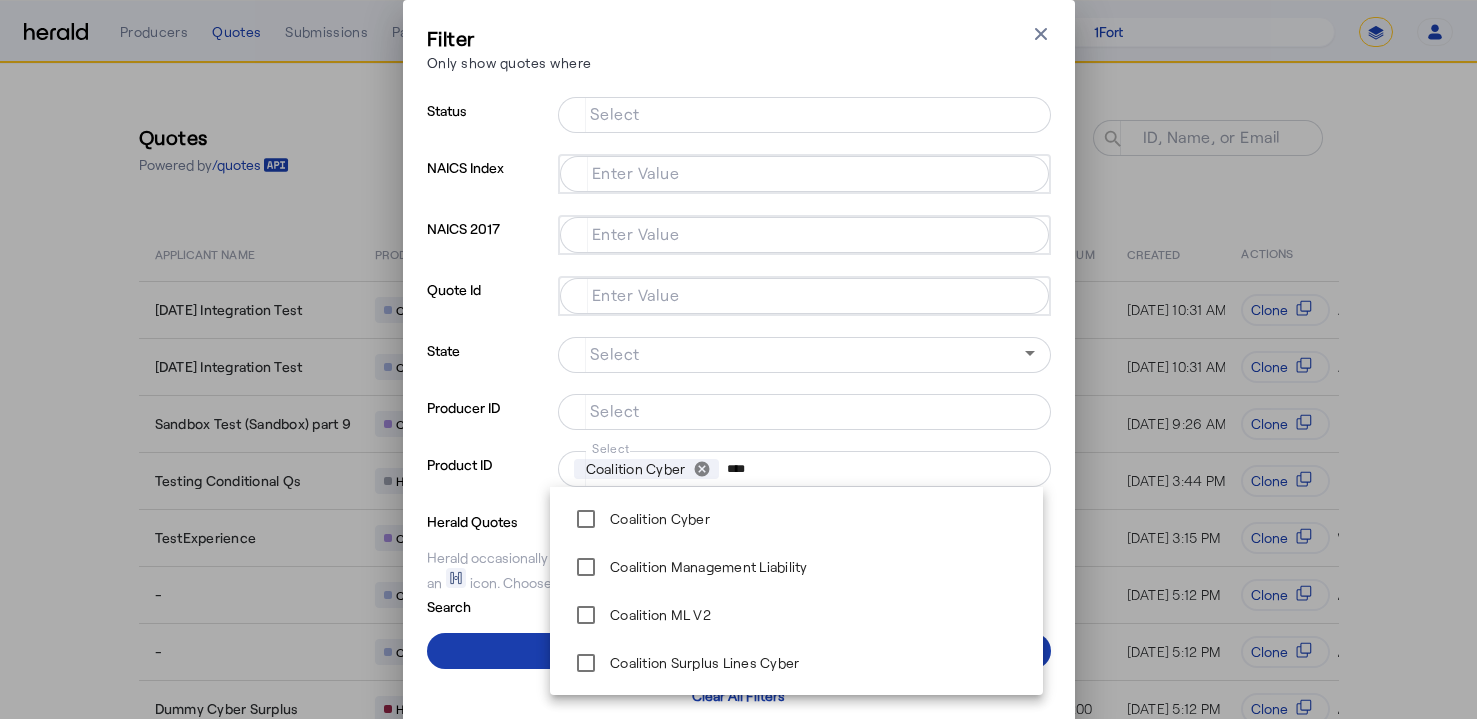 click at bounding box center (739, 651) 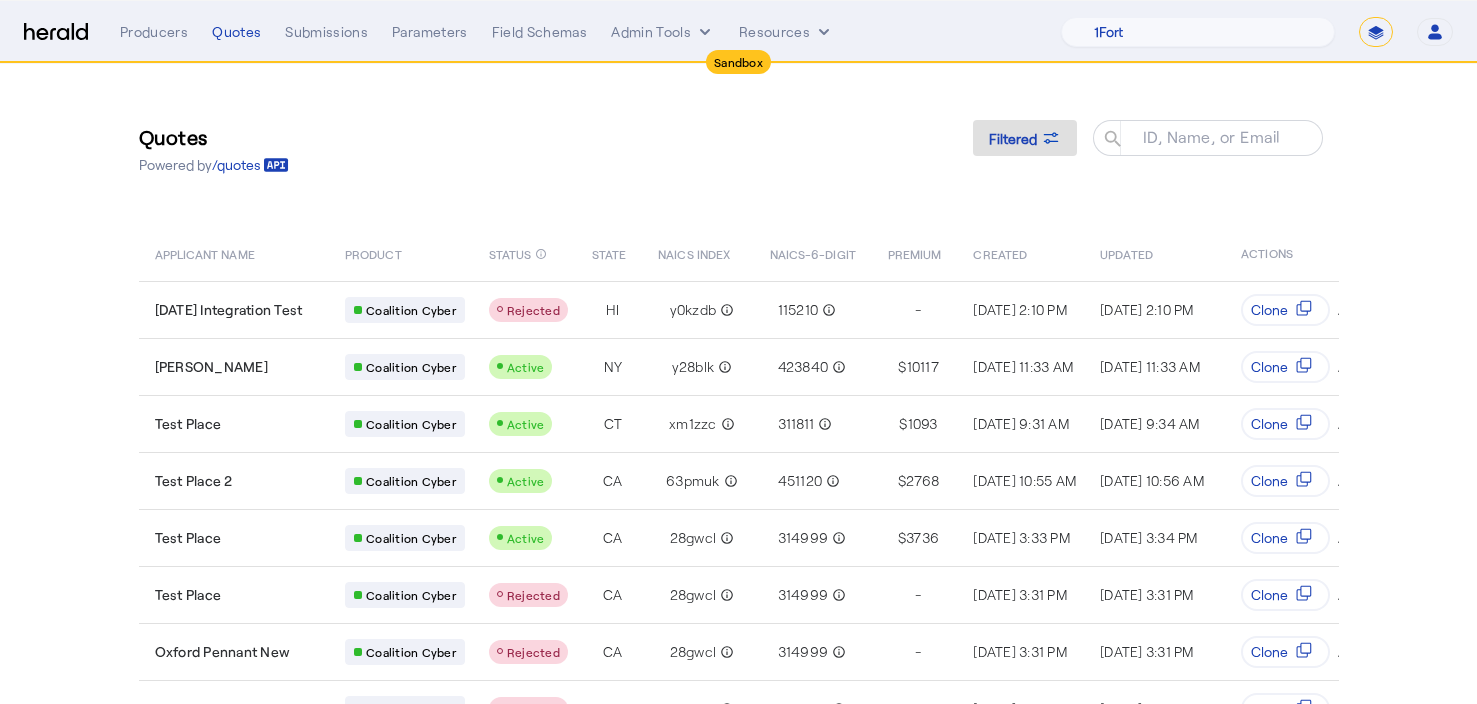 click on "**********" at bounding box center (1376, 32) 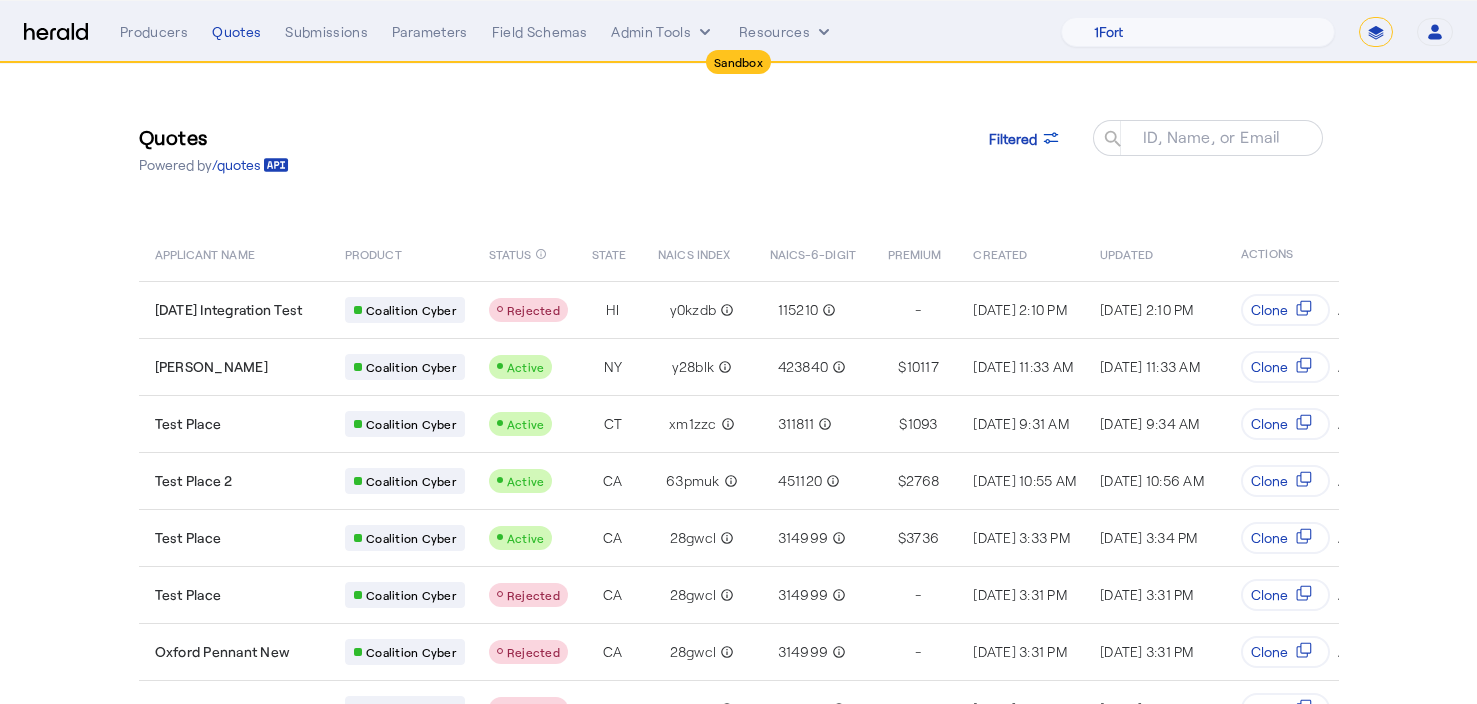 select on "**********" 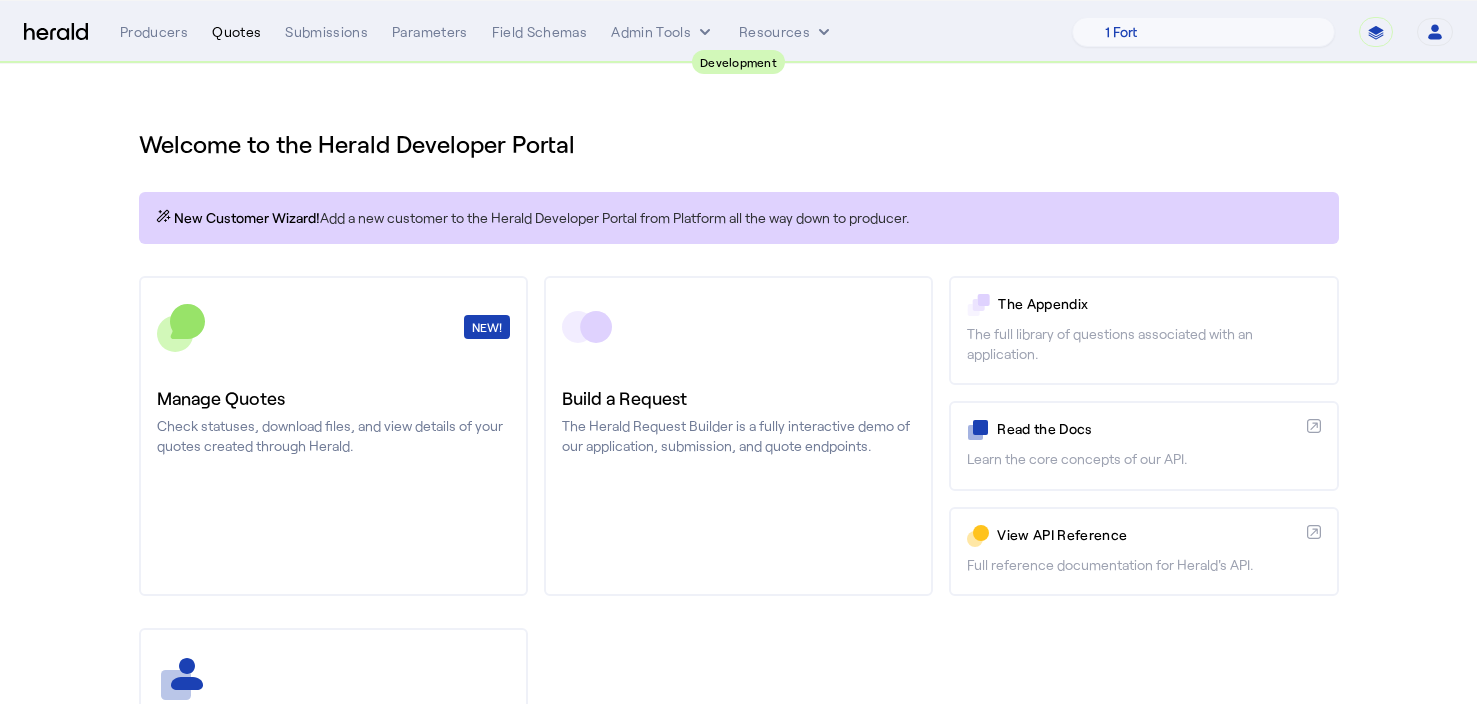 click on "Quotes" at bounding box center (236, 32) 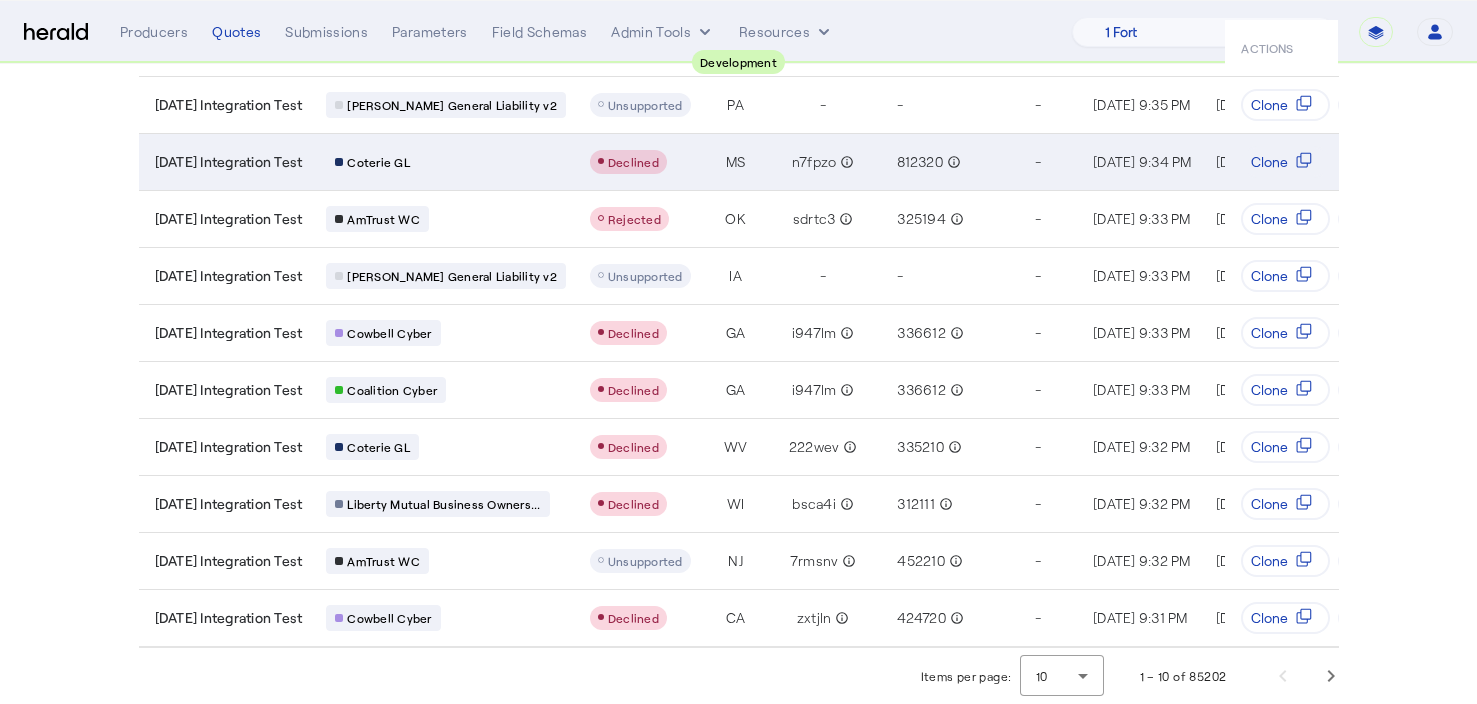 scroll, scrollTop: 220, scrollLeft: 0, axis: vertical 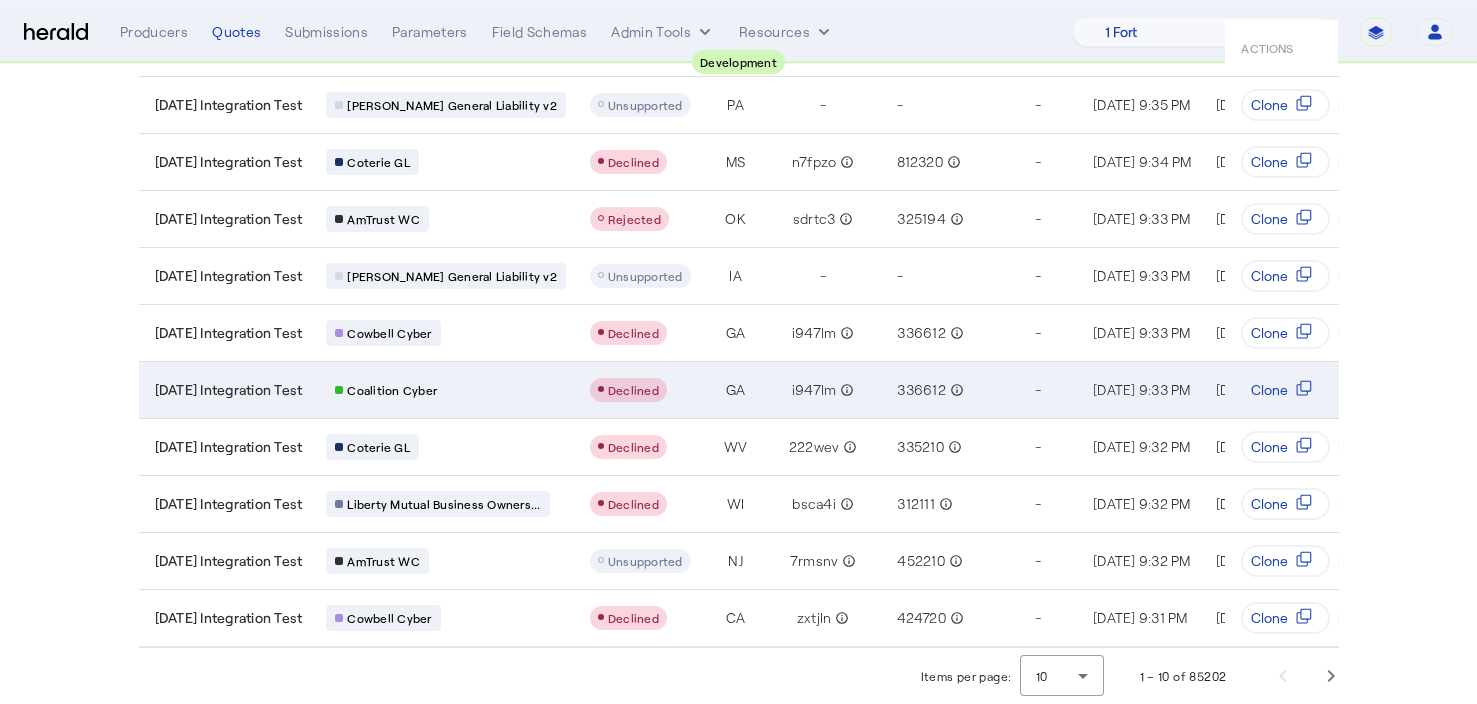 click on "[DATE] Integration Test" at bounding box center (229, 390) 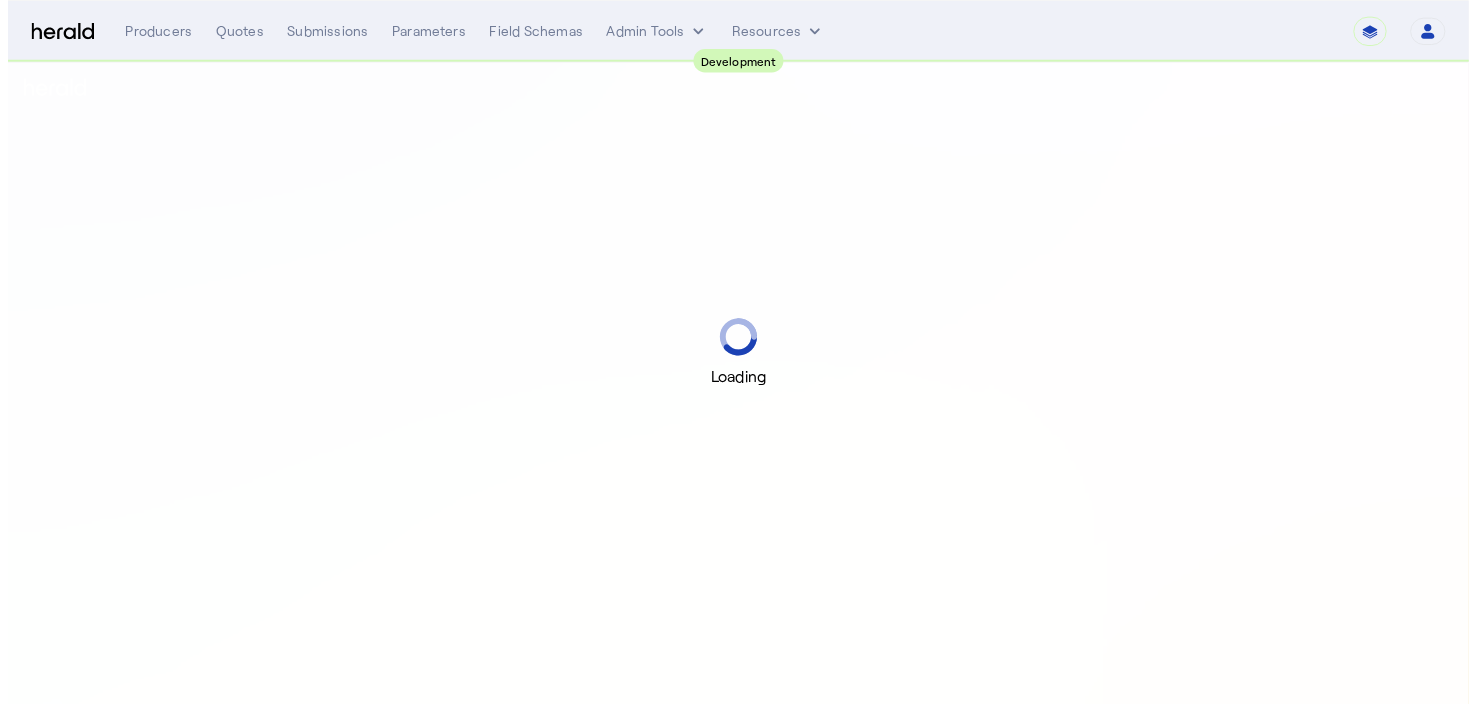 scroll, scrollTop: 0, scrollLeft: 0, axis: both 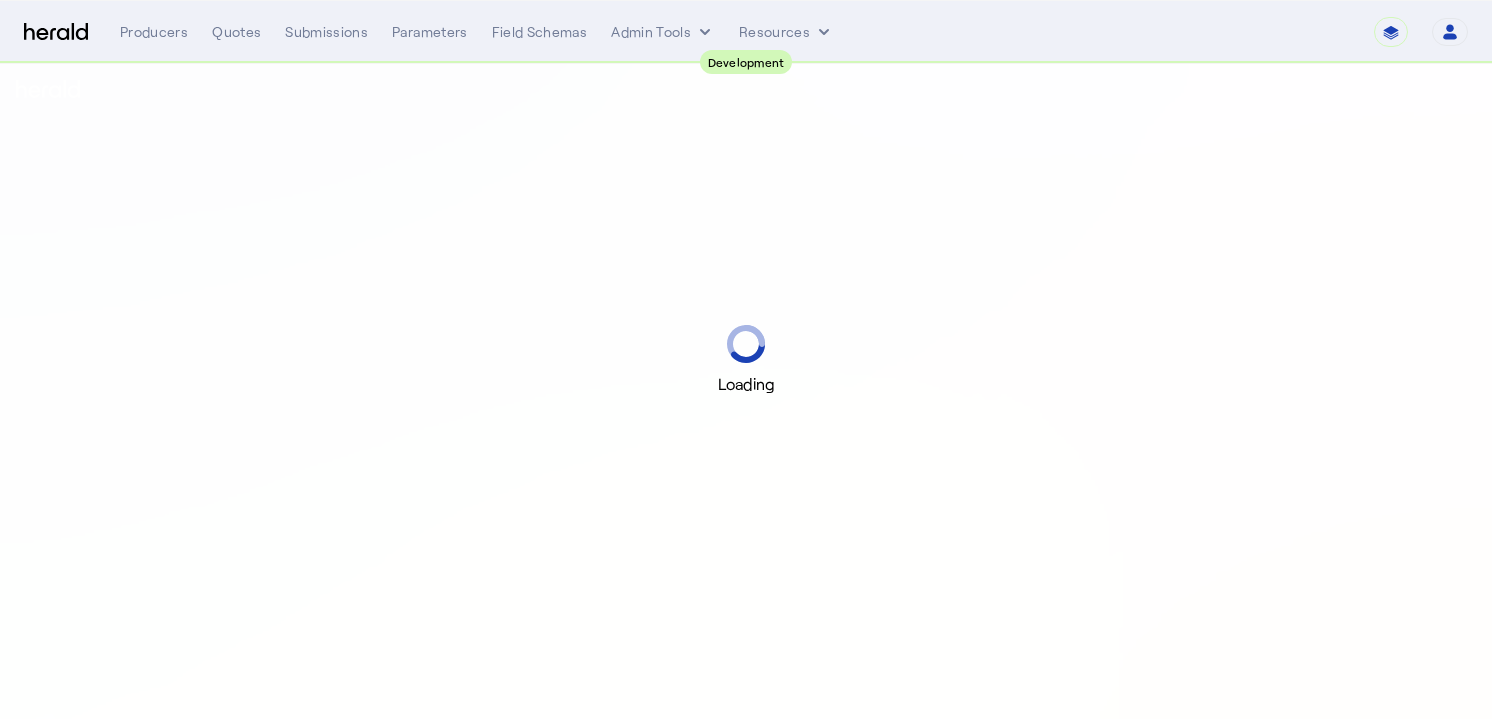 select on "pfm_2v8p_herald_api" 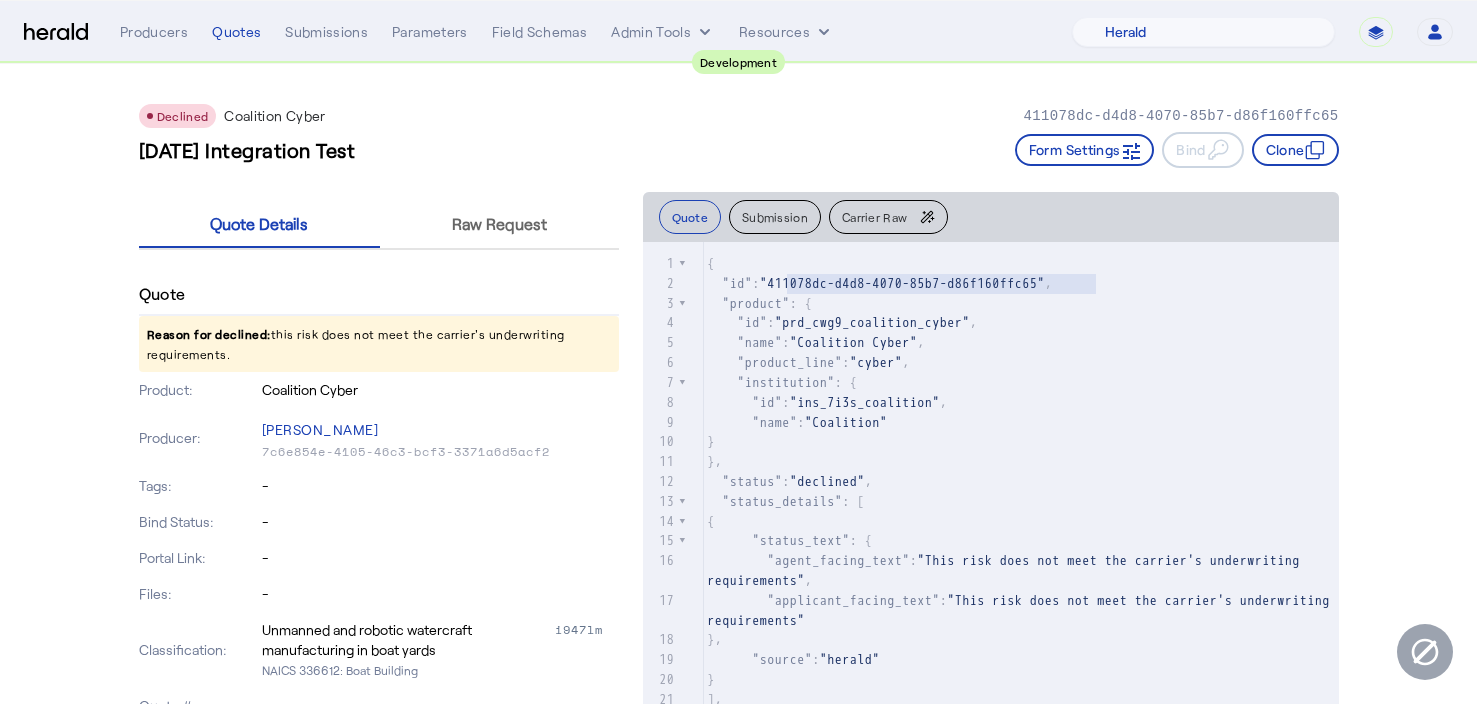 type on "**********" 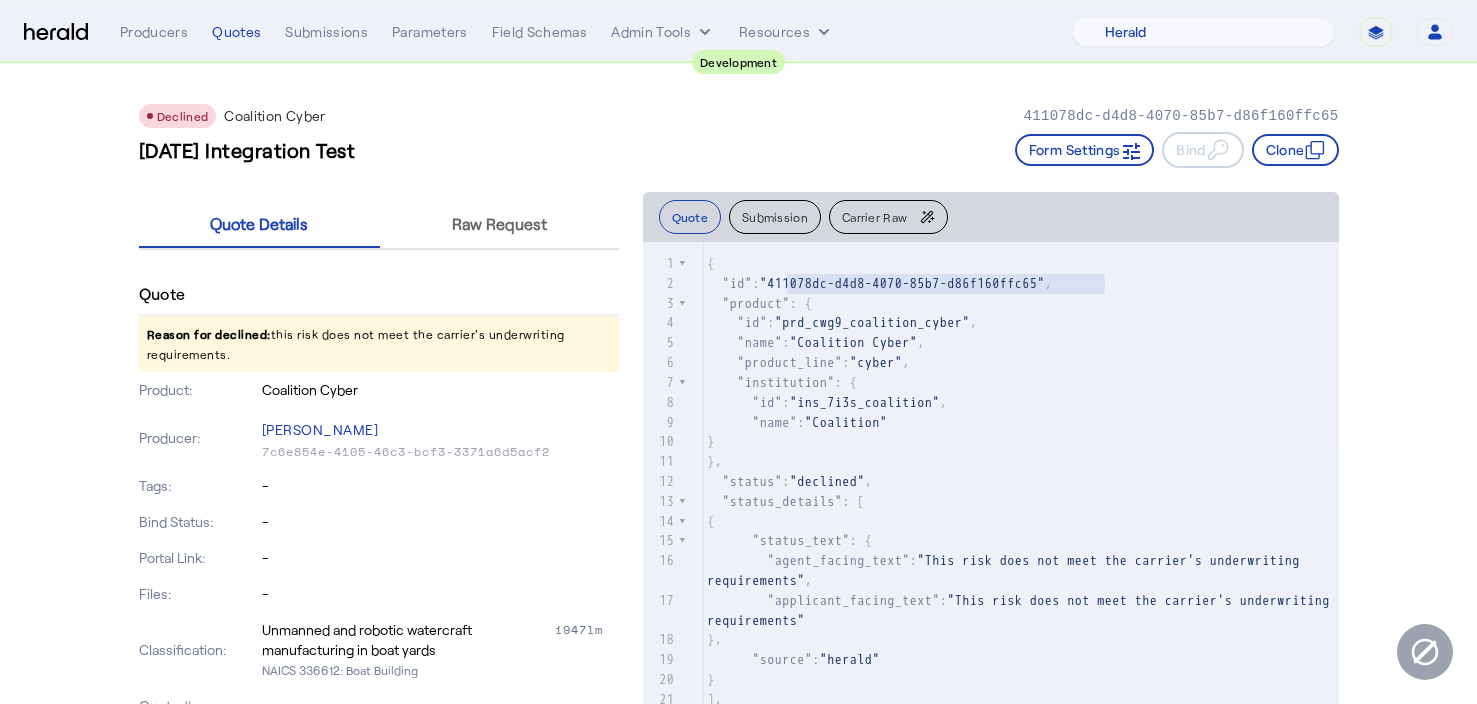 drag, startPoint x: 797, startPoint y: 280, endPoint x: 1109, endPoint y: 282, distance: 312.0064 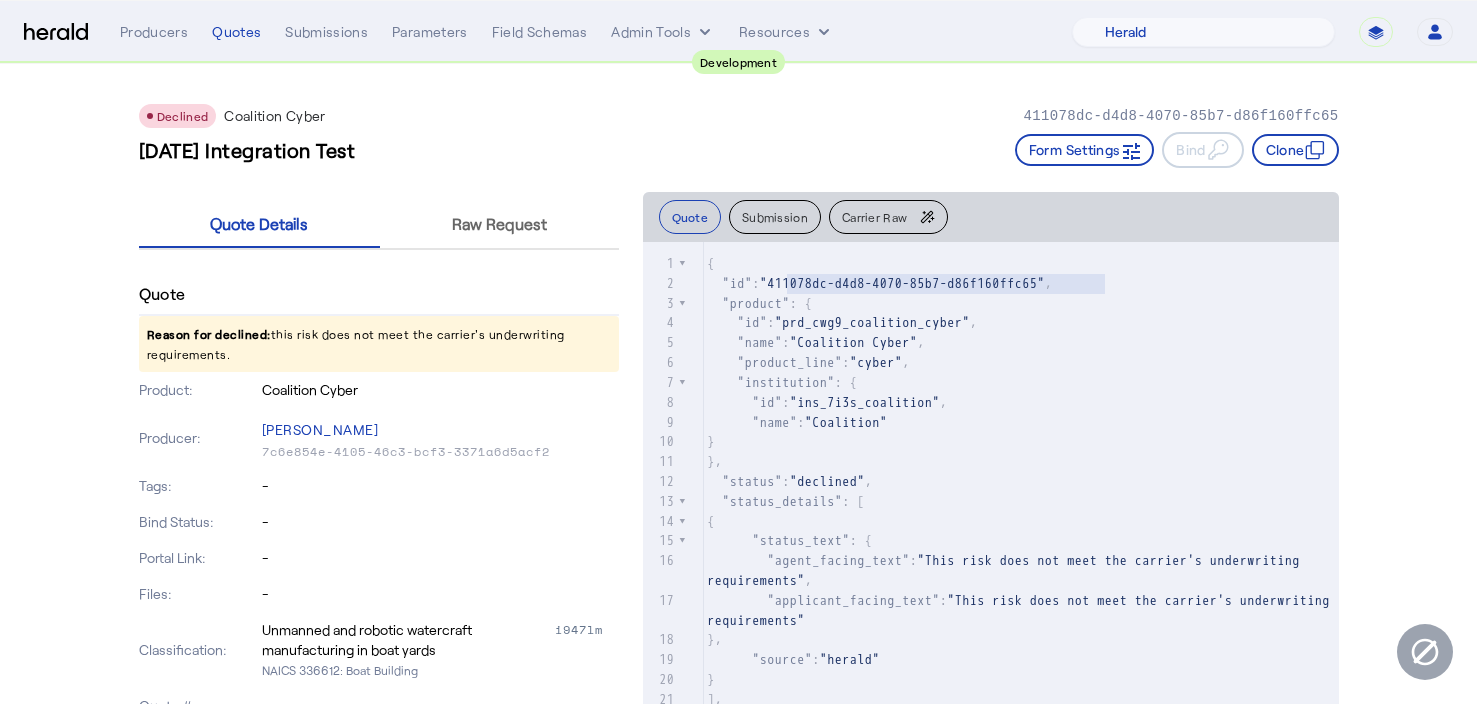 click on ""prd_cwg9_coalition_cyber"" 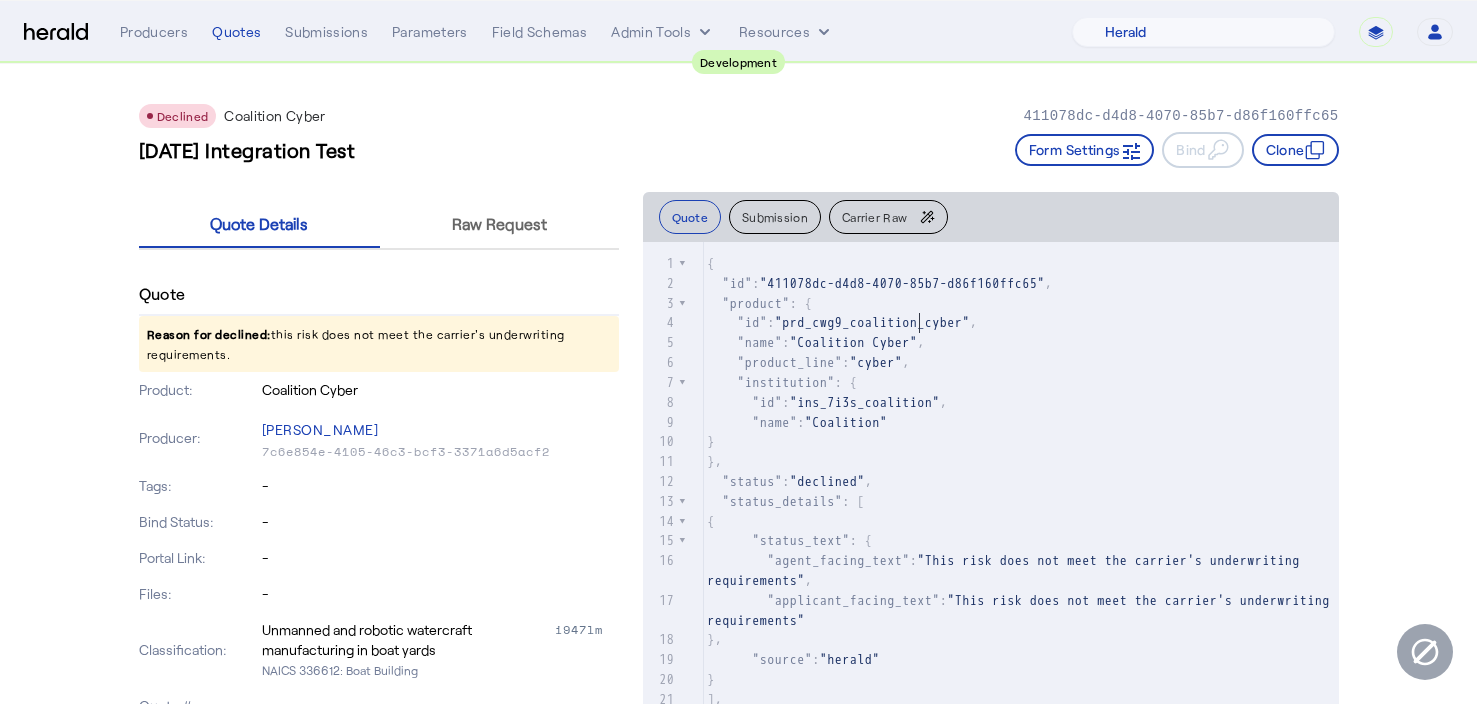 type on "**********" 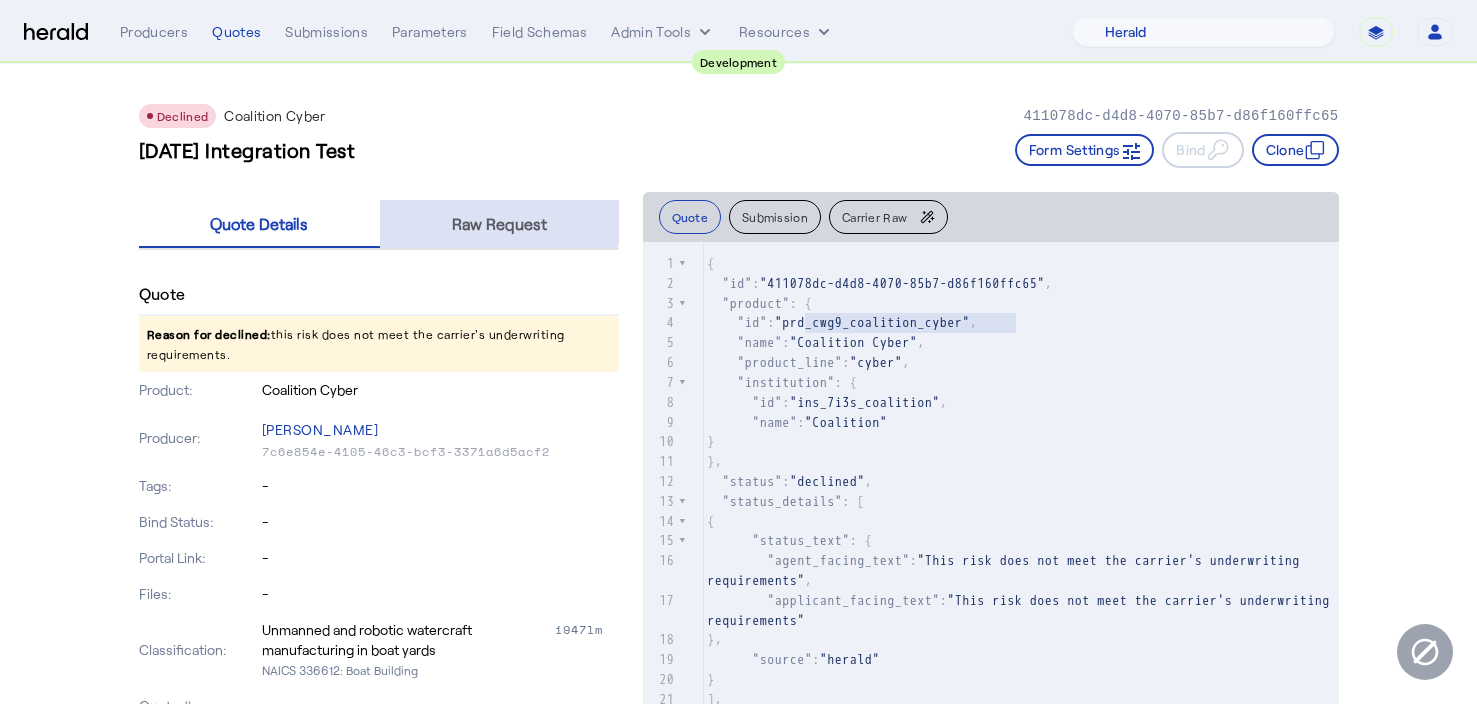 click on "Raw Request" at bounding box center [499, 224] 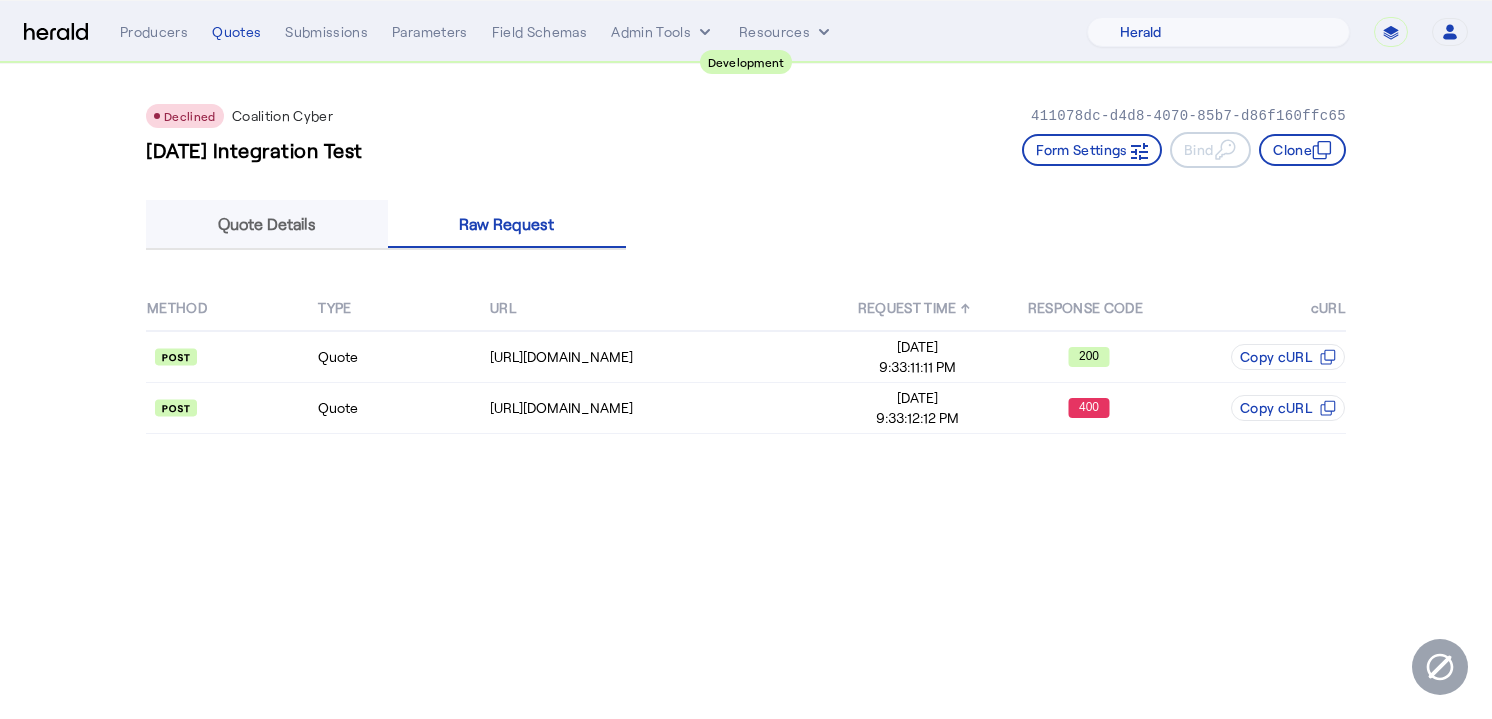 click on "Quote Details" at bounding box center [267, 224] 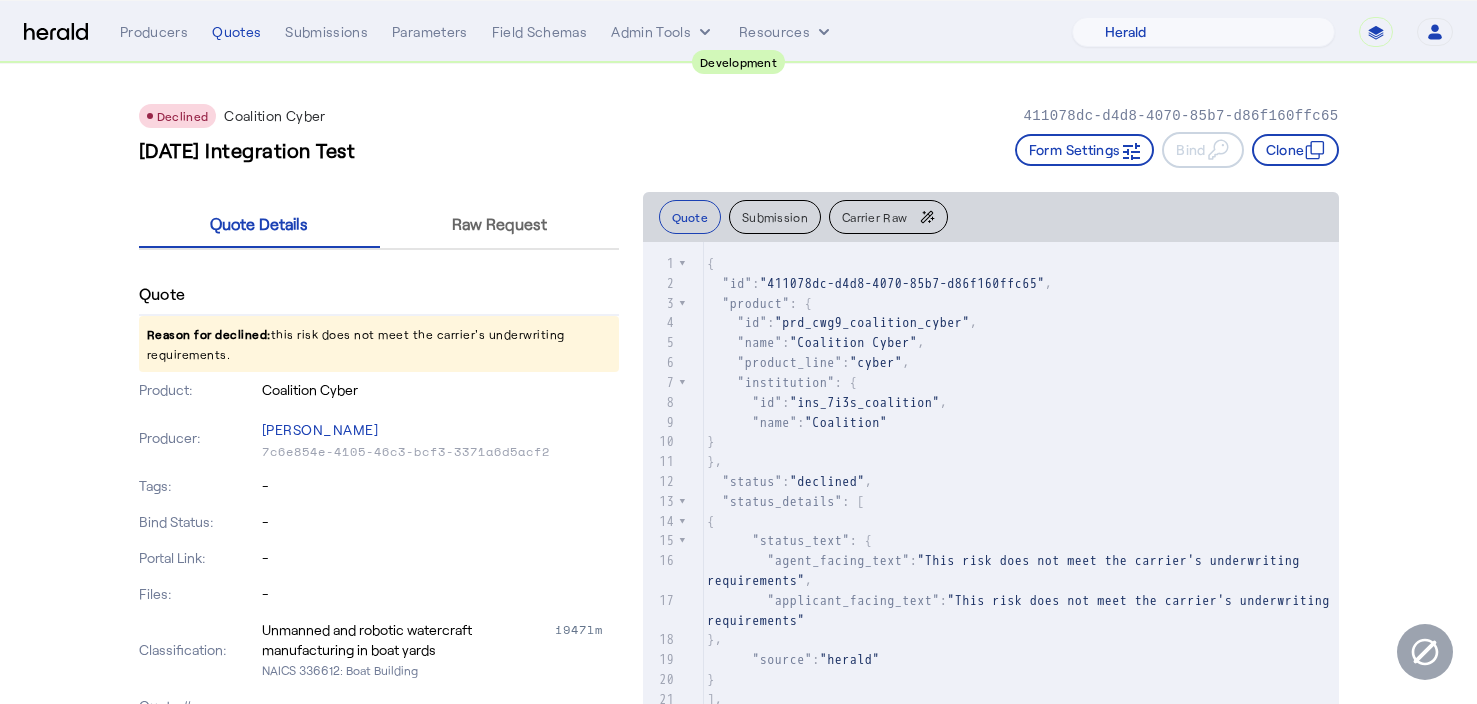 click on "}" 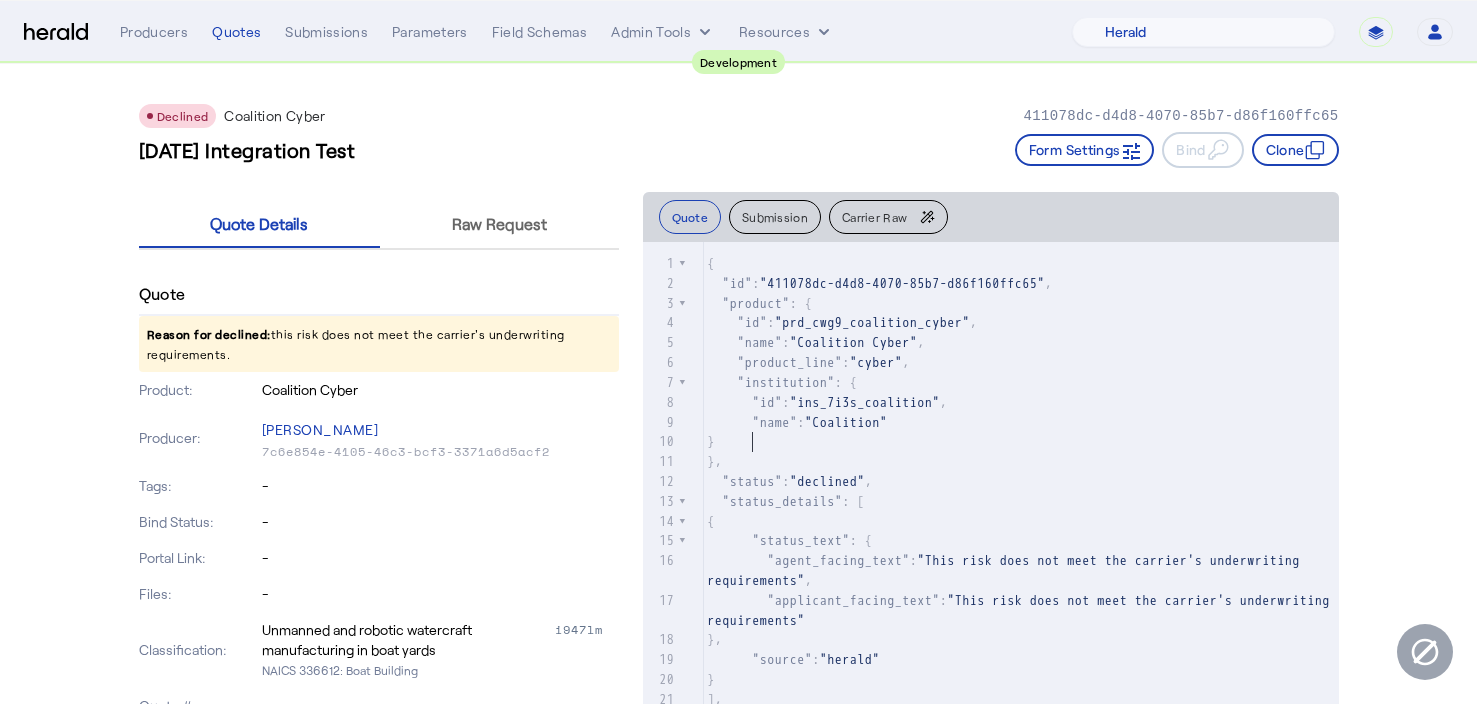 scroll, scrollTop: 1295, scrollLeft: 0, axis: vertical 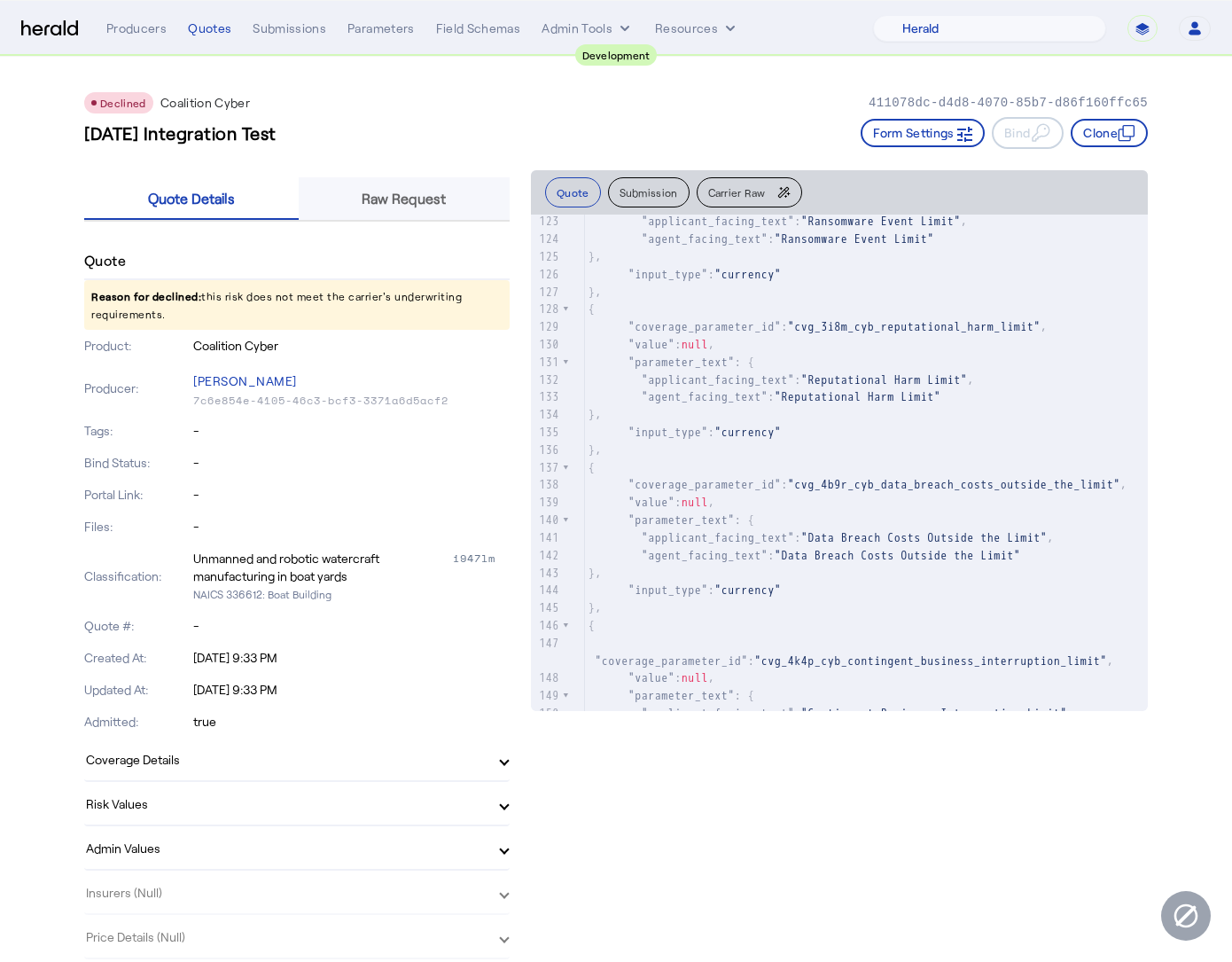 click on "Raw Request" at bounding box center [403, 199] 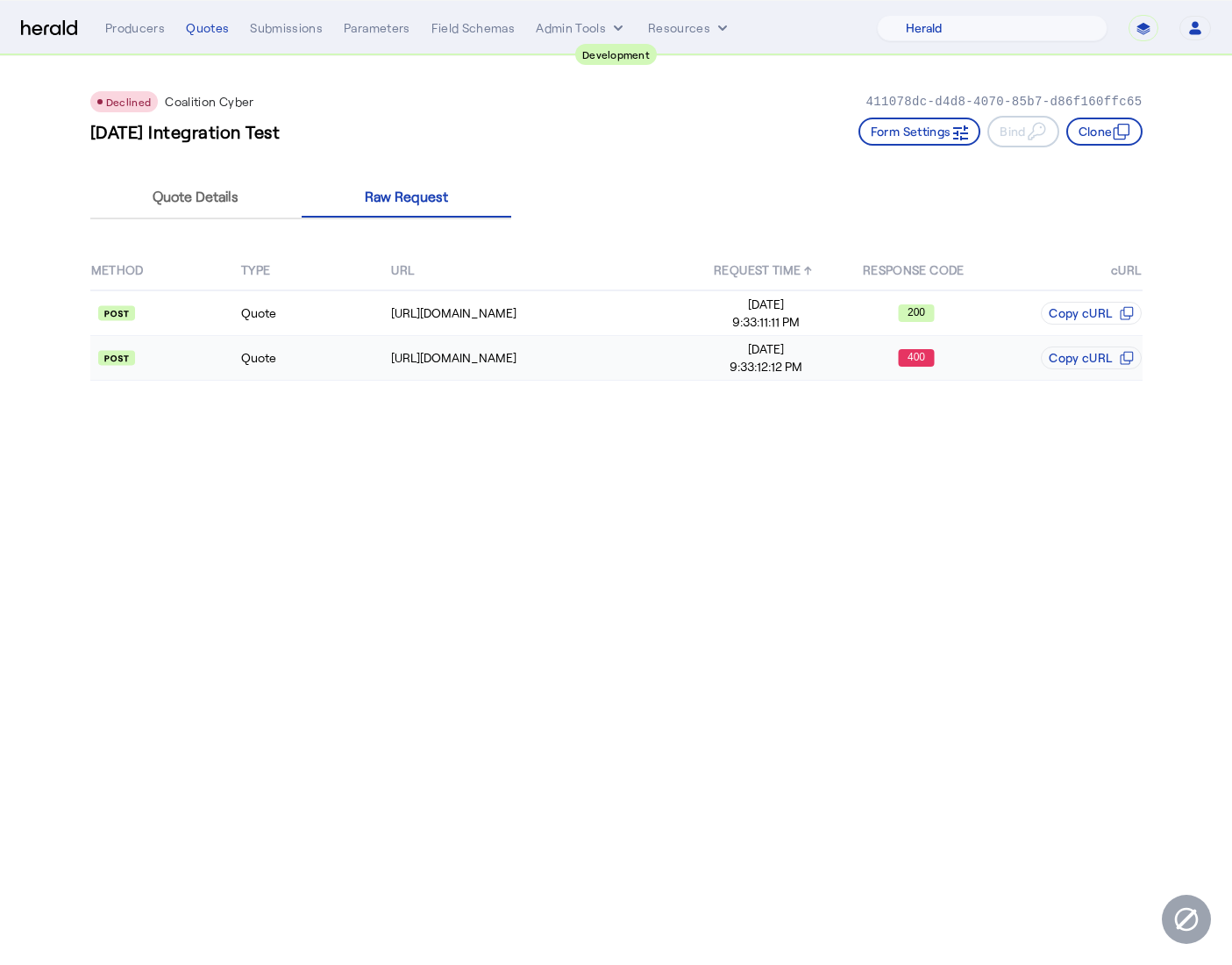 click on "Quote" 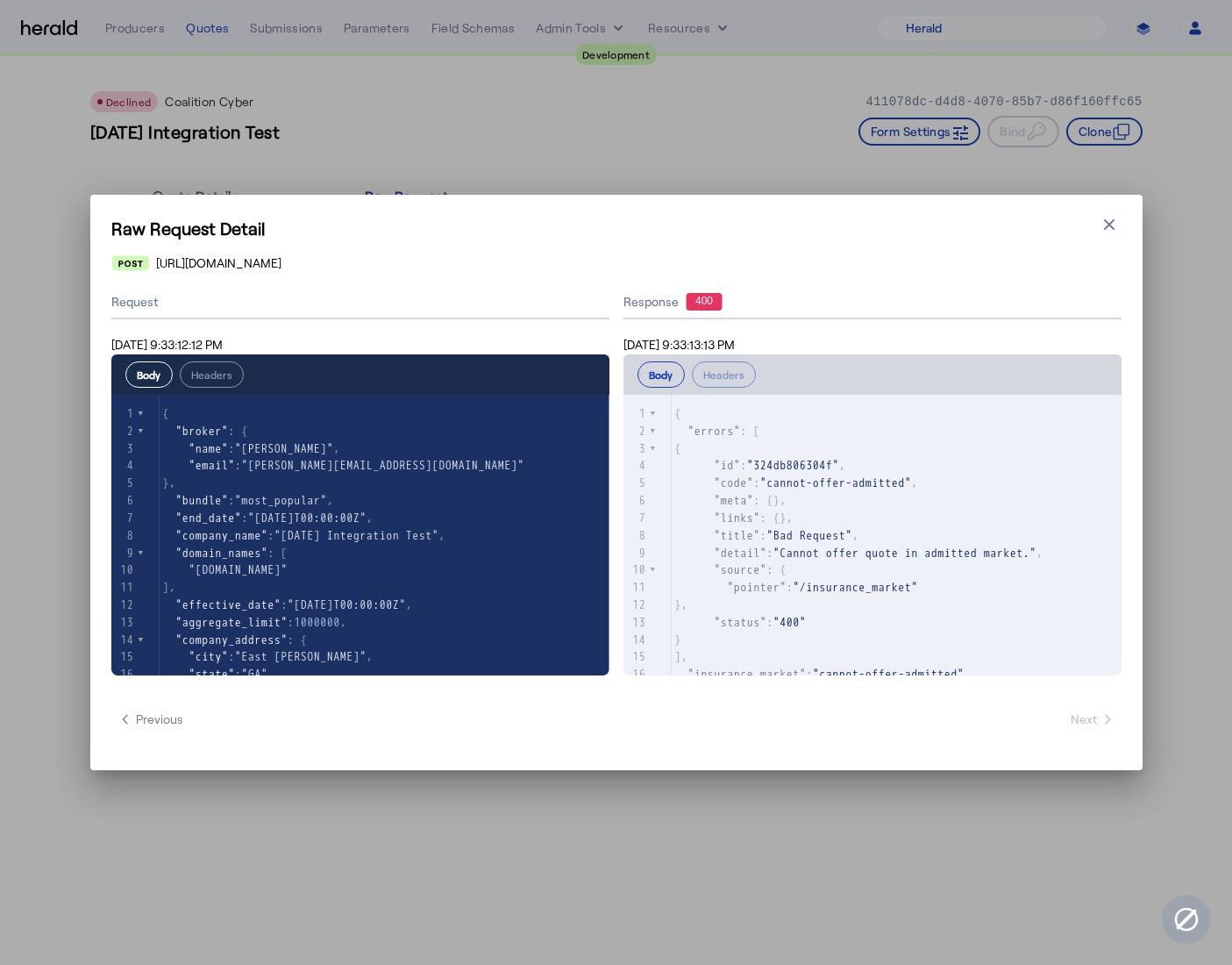 scroll, scrollTop: 49, scrollLeft: 0, axis: vertical 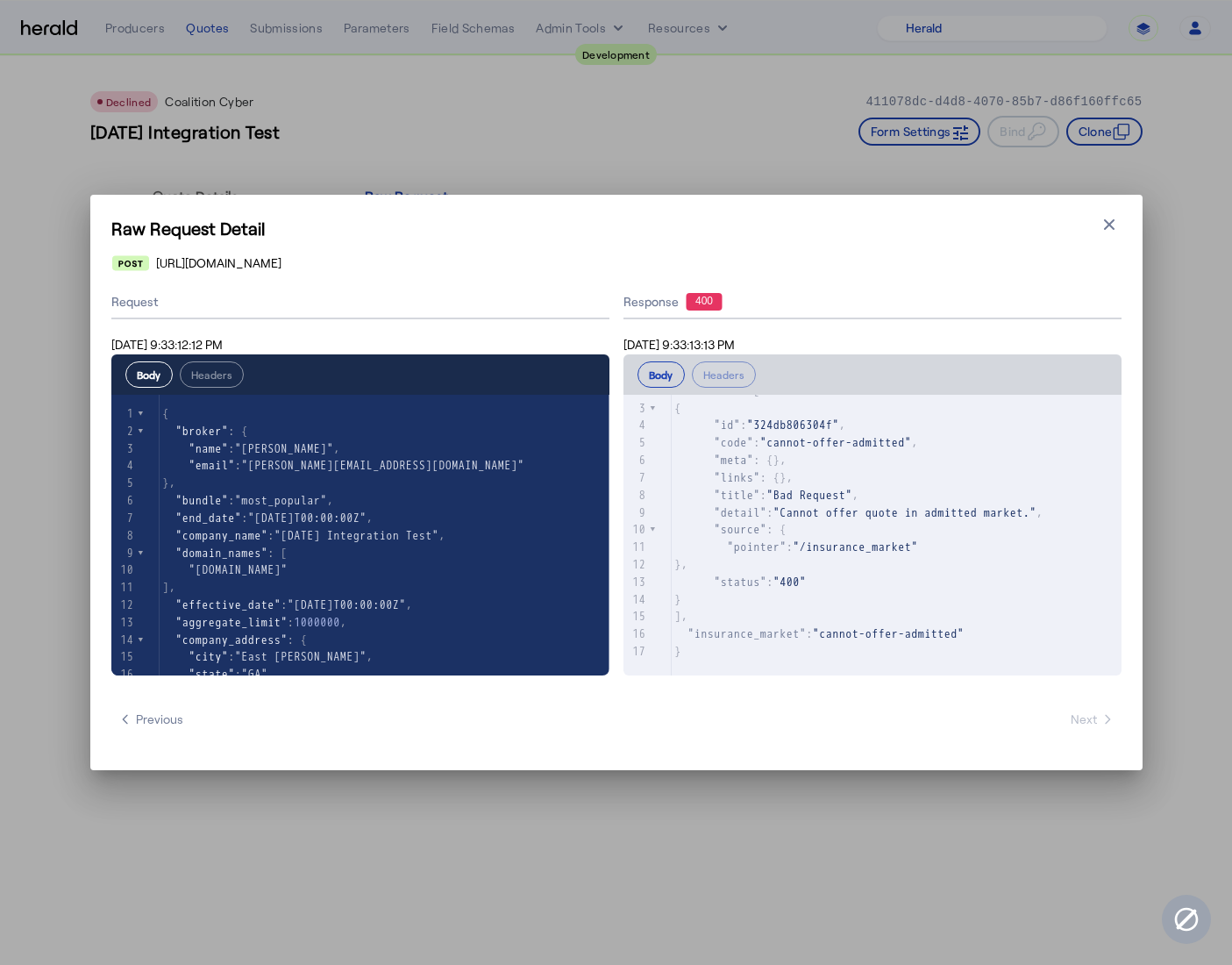 click on "Raw Request Detail Close modal [URL][DOMAIN_NAME]  Request  [DATE] 9:33:12:12 PM  Body   Headers       xxxxxxxxxx 64   1 { 2    "broker" : { 3      "name" :  "[PERSON_NAME]" , 4      "email" :  "[PERSON_NAME][EMAIL_ADDRESS][DOMAIN_NAME]" 5   }, 6    "bundle" :  "most_popular" , 7    "end_date" :  "[DATE]T00:00:00Z" , 8    "company_name" :  "[DATE] Integration Test" , 9    "domain_names" : [ 10      "[DOMAIN_NAME]" 11   ], 12    "effective_date" :  "[DATE]T00:00:00Z" , 13    "aggregate_limit" :  1000000 , 14    "company_address" : { 15      "city" :  "[GEOGRAPHIC_DATA][PERSON_NAME]" , 16      "state" :  "GA" , 17      "postcode" :  "86048" , 18      "street_line_1" :  "562 [PERSON_NAME]" , 19      "street_line_2" :  "" 20   }, 21    "company_revenue" :  696599367 , 22    "company_industry" : { 23      "naics_code" :  "336612" 24   }, 25    "insurance_market" :  "ADMITTED" ,  Response   400  [DATE] 9:33:13:13 PM  Body   Headers       xxxxxxxxxx 17   1 { 2 3" at bounding box center [616, 482] 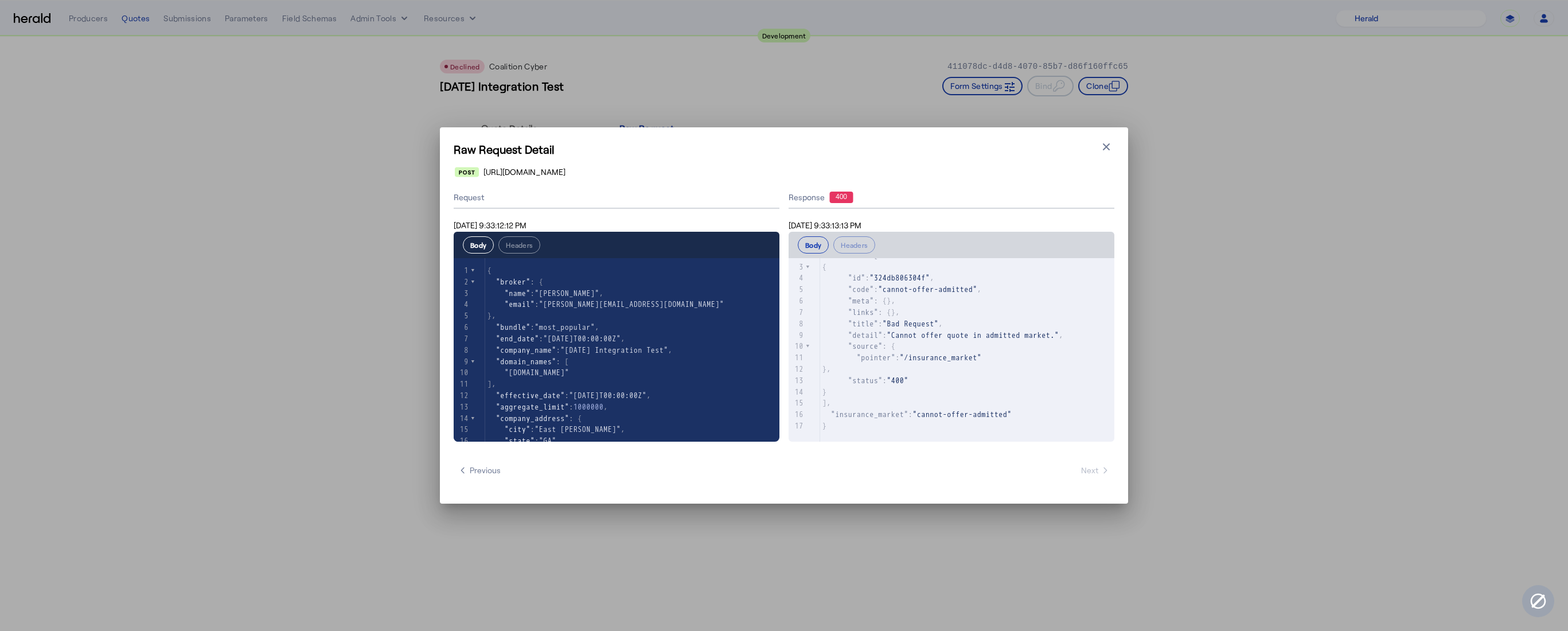 click on "Raw Request Detail Close modal https://distribution-api.demo.1nine.net/v2/packages  Request  Jul 28, 2025 9:33:12:12 PM  Body   Headers       xxxxxxxxxx 64   1 { 2    "broker" : { 3      "name" :  "Misty Adamson" , 4      "email" :  "misty@heraldapi.com" 5   }, 6    "bundle" :  "most_popular" , 7    "end_date" :  "2026-07-28T00:00:00Z" , 8    "company_name" :  "2025-07-29 Integration Test" , 9    "domain_names" : [ 10      "www.active-ligand.com" 11   ], 12    "effective_date" :  "2025-07-28T00:00:00Z" , 13    "aggregate_limit" :  1000000 , 14    "company_address" : { 15      "city" :  "East Lilian" , 16      "state" :  "GA" , 17      "postcode" :  "86048" , 18      "street_line_1" :  "562 Joshuah Lake" , 19      "street_line_2" :  "" 20   }, 21    "company_revenue" :  696599367 , 22    "company_industry" : { 23      "naics_code" :  "336612" 24   }, 25    "insurance_market" :  "ADMITTED" ,  Response   400  Jul 28, 2025 9:33:13:13 PM  Body   Headers       xxxxxxxxxx 17   1 { 2 3" at bounding box center [784, 316] 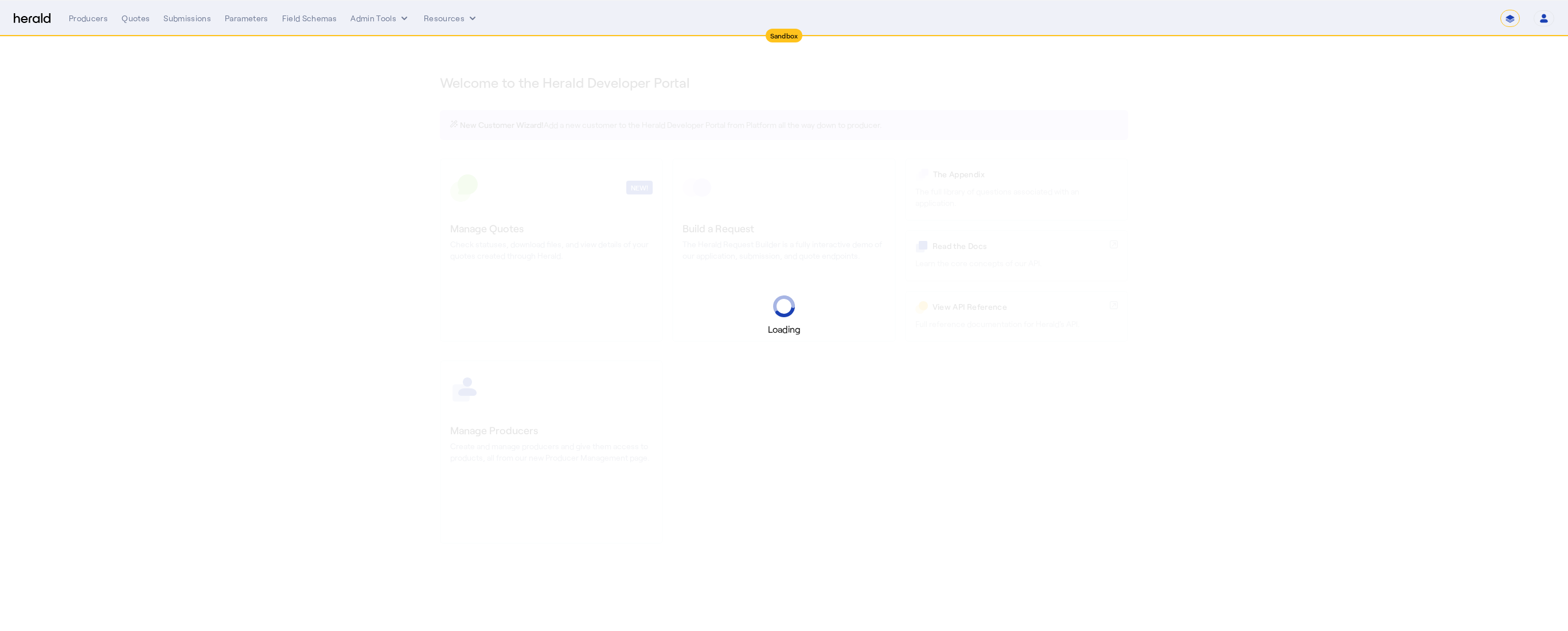 select on "*******" 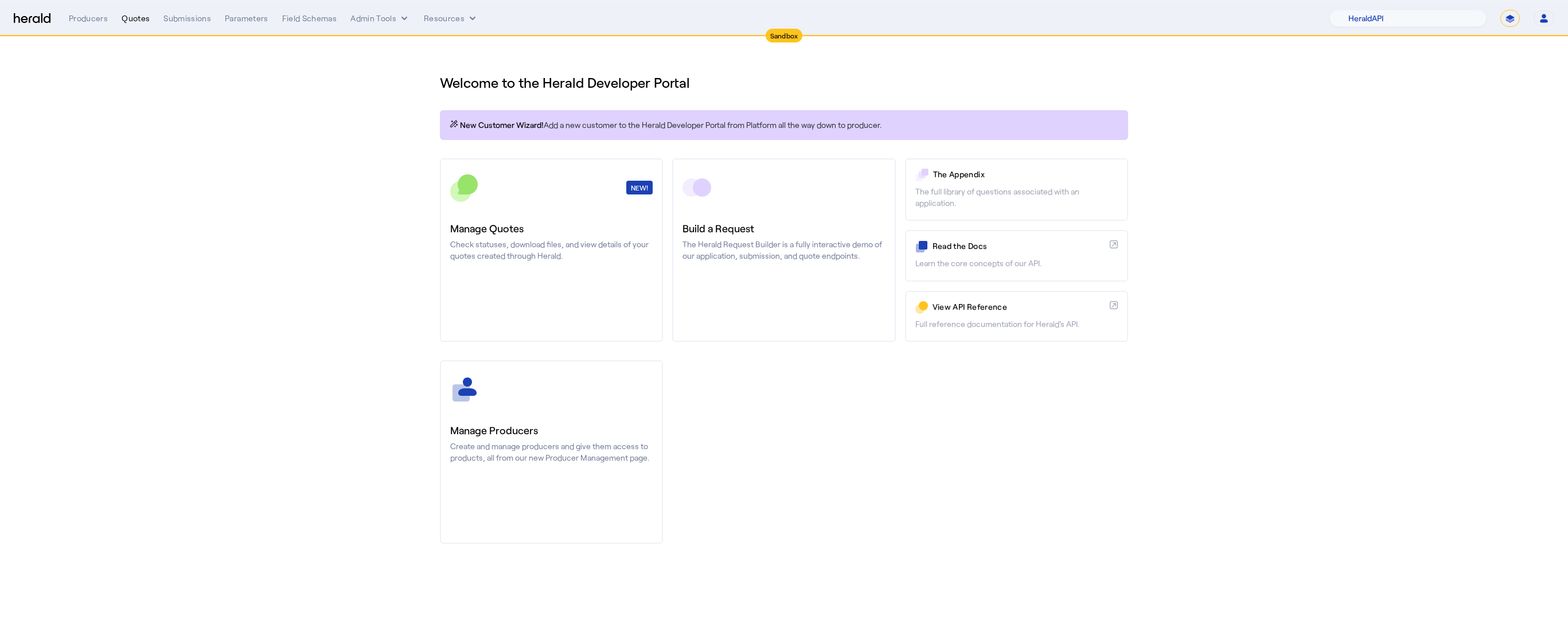 click on "Quotes" at bounding box center (135, 18) 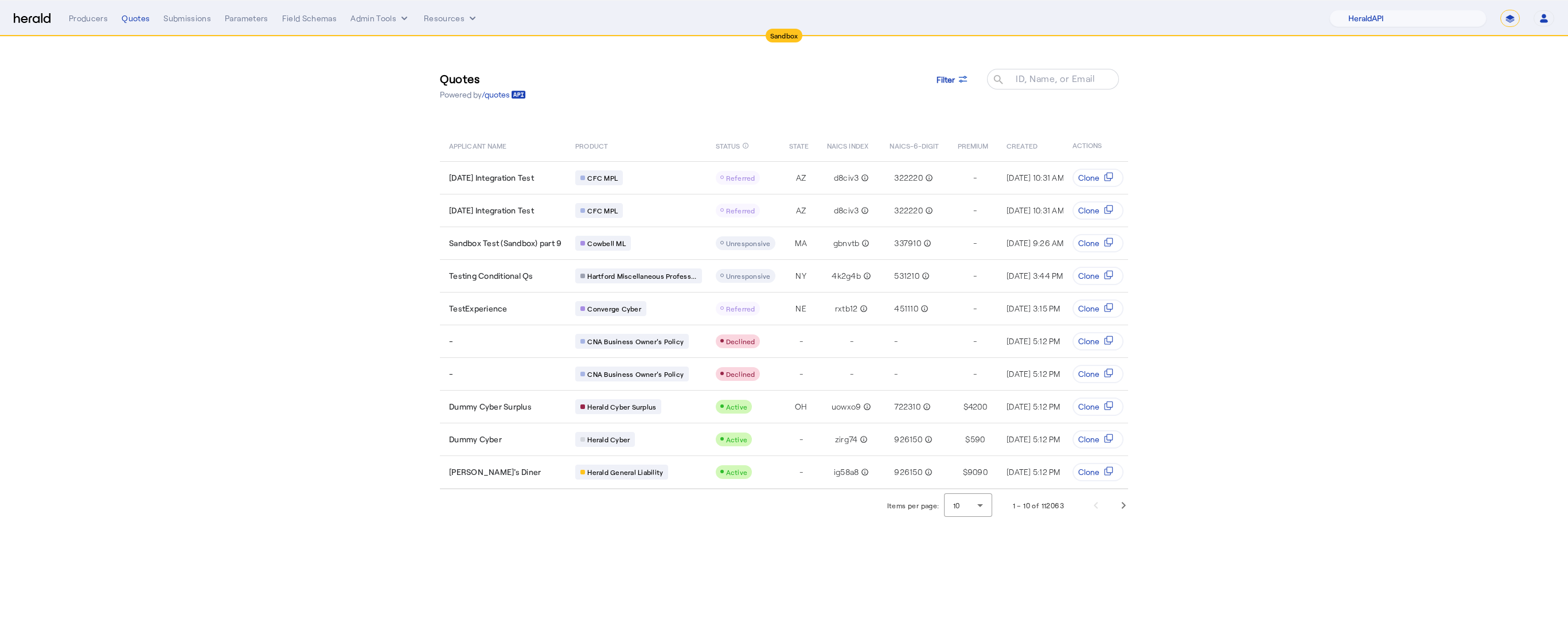 click on "Quotes  Powered by  /quotes
Filter
ID, Name, or Email search APPLICANT NAME PRODUCT STATUS info_outline STATE NAICS INDEX NAICS-6-DIGIT PREMIUM CREATED UPDATED PRODUCER  ACTIONS  2025-07-29 Integration Test
CFC MPL
Referred  AZ d8civ3 info_outline 322220 info_outline  -  Jul 29, 2025, 10:31 AM  Jul 29, 2025, 11:01 AM  M   Misty Adamson    Clone
2025-07-29 Integration Test
CFC MPL
Referred  AZ d8civ3 info_outline 322220 info_outline  -  Jul 29, 2025, 10:31 AM  Jul 29, 2025, 11:01 AM  M   Misty Adamson    Clone
Sandbox Test (Sandbox) part 9
Cowbell ML
Unresponsive  MA gbnvtb info_outline 337910 info_outline  -  Jul 29, 2025, 9:26 AM  Jul 29, 2025, 9:26 AM  M   Misty Adamson    Clone
Testing Conditional Qs
Hartford Miscellaneous Profess...
Unresponsive  NY 4k2g4b info_outline 531210 info_outline  -  Jul 28, 2025, 3:44 PM  Jul 28, 2025, 3:44 PM  M   Misty Adamson    Clone
TestExperience
Referred" 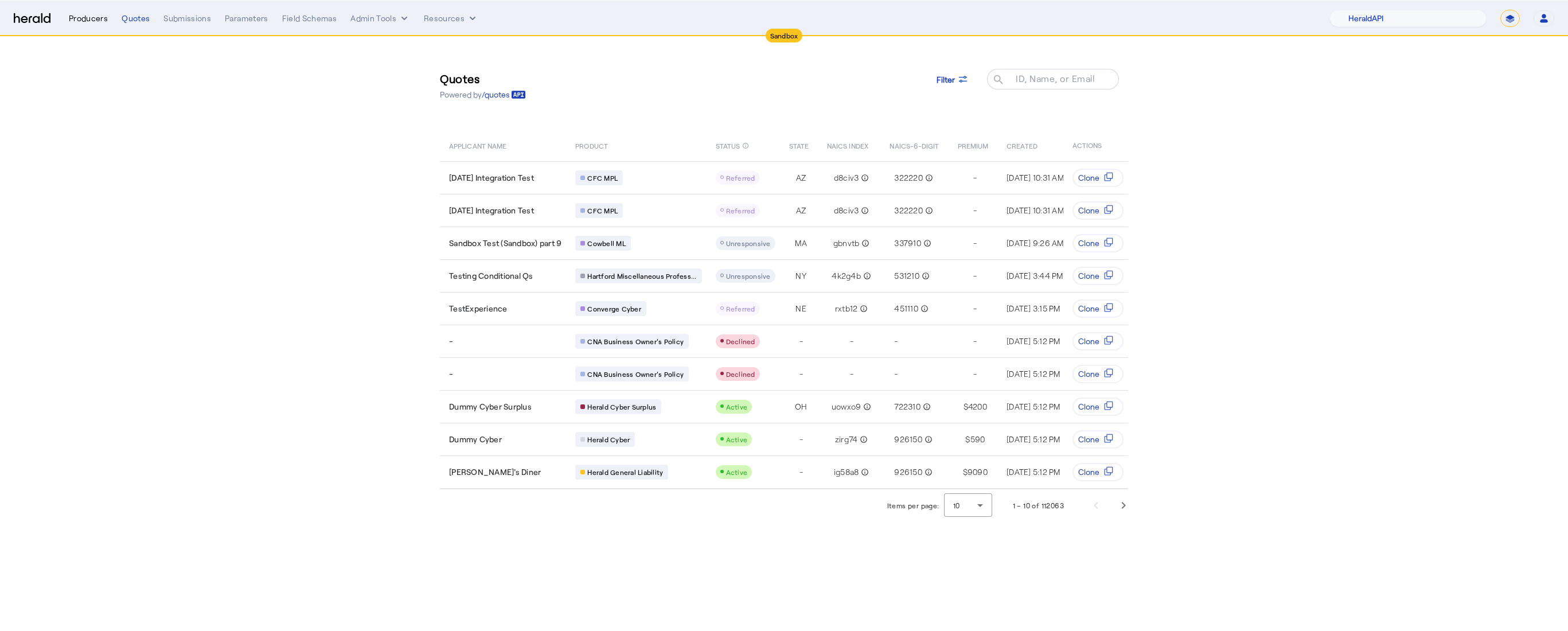 click on "Producers" at bounding box center [88, 18] 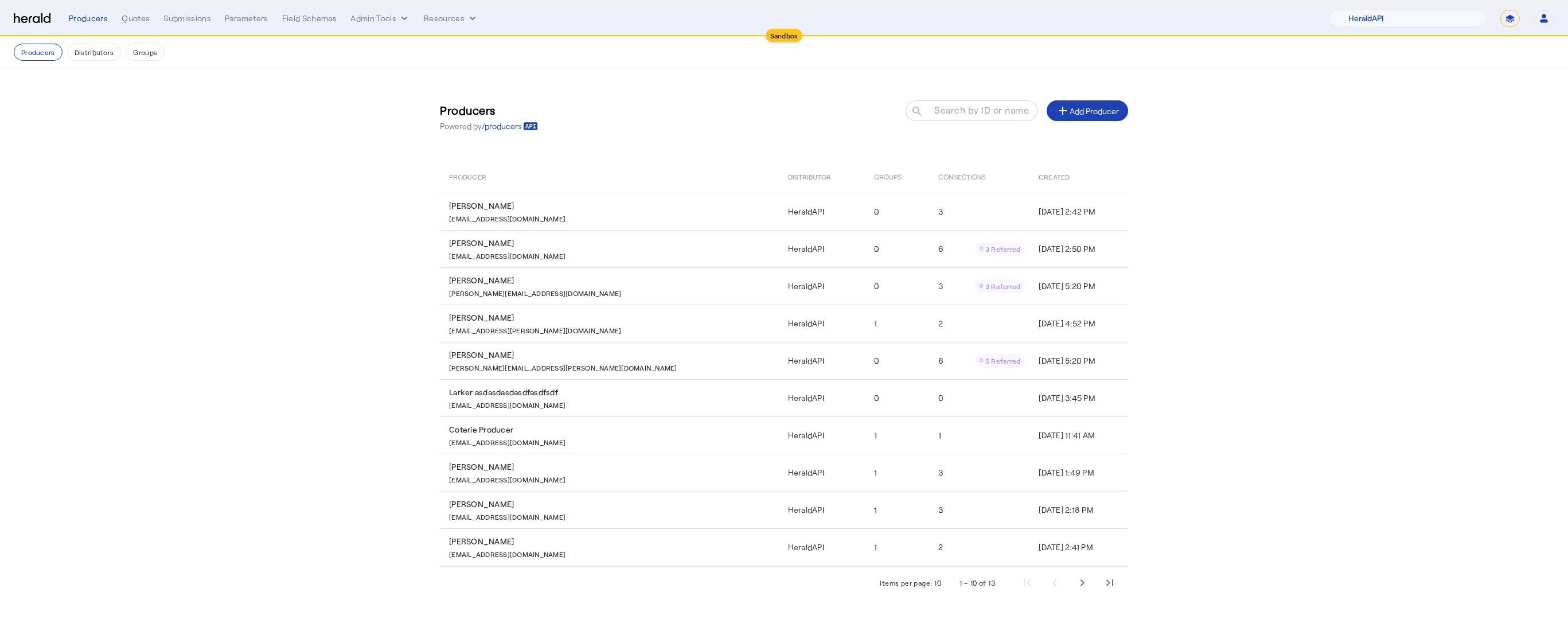 click on "Producers  Powered by  /producers
Search by ID or name search add  Add Producer   Producer   Distributor   Groups   Connections   Created   Foggy Adamson   max@heraldapi.com   HeraldAPI   0   3   Jan 25, 2023, 2:42 PM   Sunny Adamson   integrations@heraldapi.com   HeraldAPI   0   6
3 Referred  Jan 25, 2023, 2:50 PM   Mike Samuels   michael.s@canoeclassinsurance.com   HeraldAPI   0   3
3 Referred  May 26, 2021, 5:20 PM   Suresh Nagarajan    suresh.nagarajan@bhspecialty.com   HeraldAPI   1   2   Oct 07, 2022, 4:52 PM   Harold Whetstone   harold@whetstone.io   HeraldAPI   0   6
5 Referred  May 26, 2021, 5:20 PM   Larker asdasdasdasdfasdfsdf   ravi@heraasdasdasdasdldapi.com   HeraldAPI   0   0   Jun 09, 2023, 3:45 PM   Coterie Producer   testproducer@coterie.com   HeraldAPI   1   1   Oct 04, 2021, 11:41 AM   Adrian Higgins   ahiggins@nextgenins.com   HeraldAPI   1   3   Nov 17, 2022, 1:49 PM   Sean  Test   seantest@heraldapi.com   HeraldAPI   1   3   HeraldAPI" 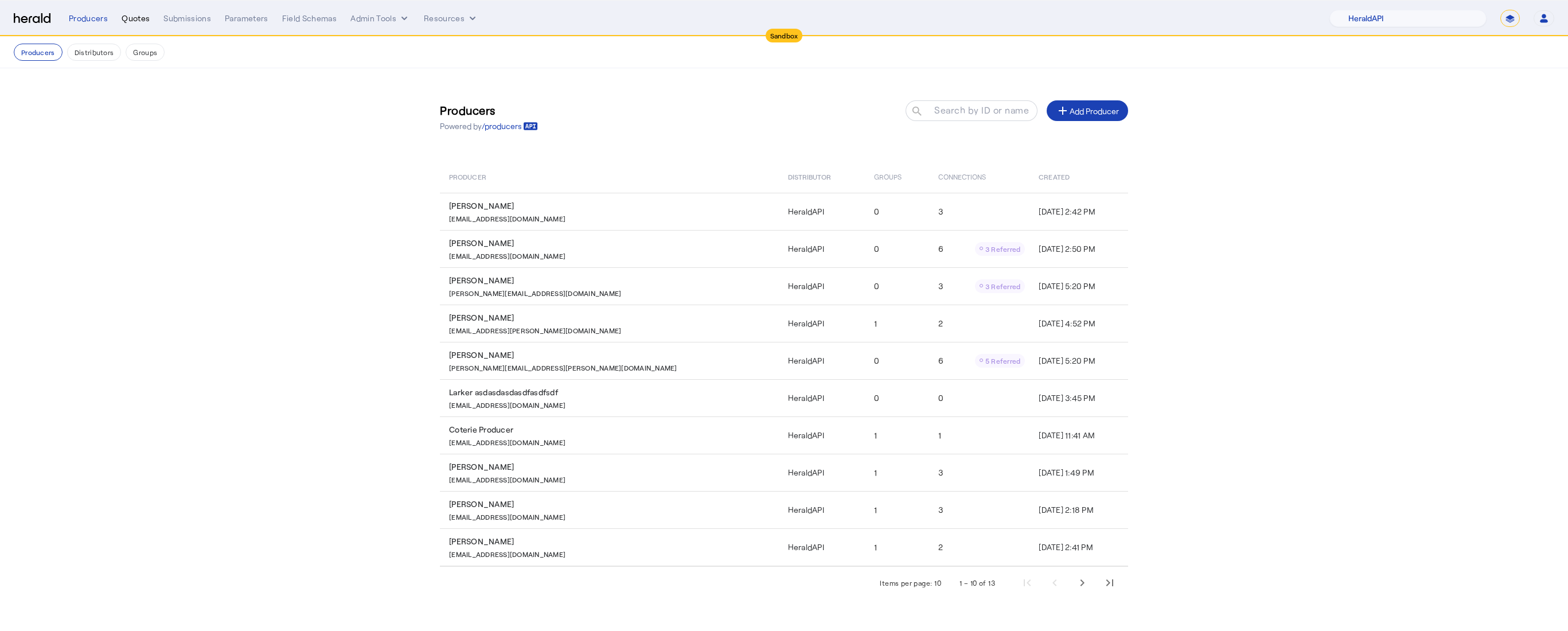 click on "Quotes" at bounding box center (135, 18) 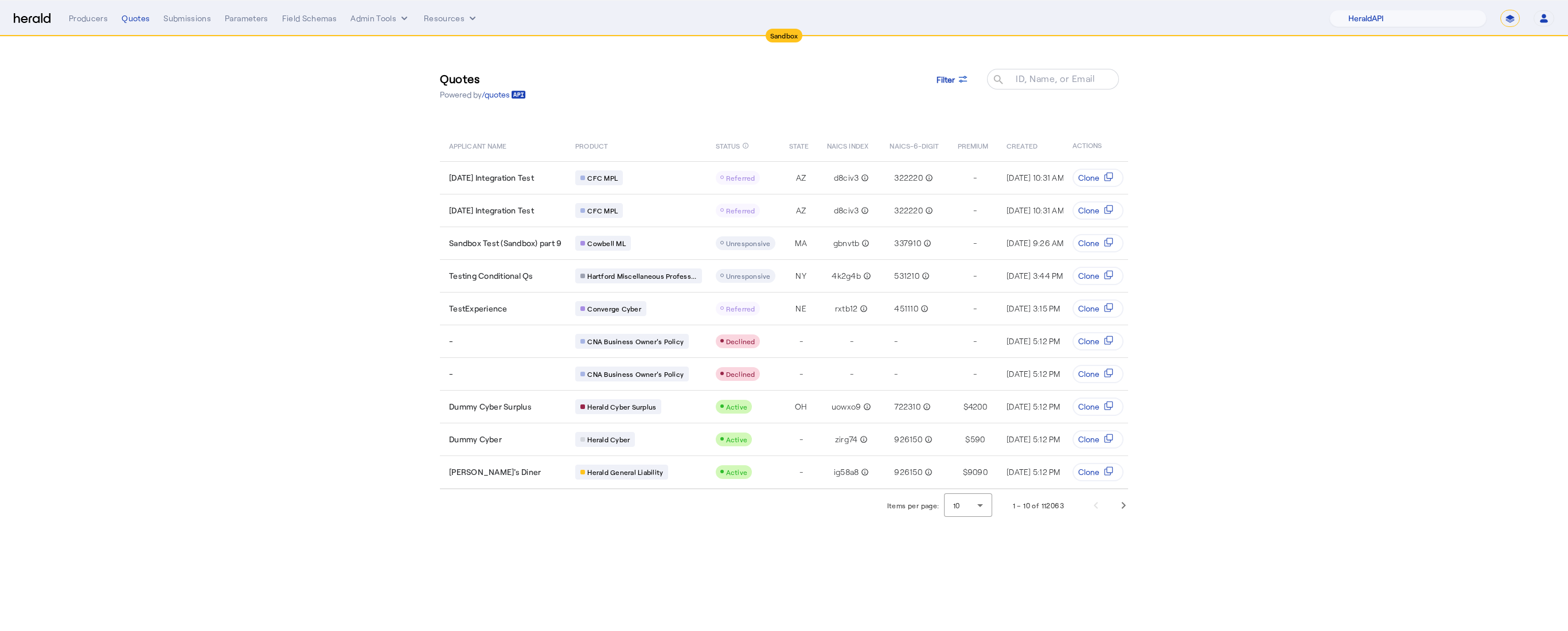 click on "Sandbox
Menu
Producers   Quotes   Submissions   Parameters   Field Schemas   Admin Tools
Resources
1Fort   Acrisure   Acturis   Affinity Advisors   Affinity Risk   Agentero   AmWins   Anzen   Aon   Appulate   Arch   Assurely   BTIS   Babbix   Berxi   Billy   BindHQ   Bold Penguin    Bolt   Bond   Boxx   Brightway   Brit Demo Sandbox   Broker Buddha   Buddy   Bunker   Burns Wilcox   CNA Test   CRC   CS onboarding test account   Chubb Test   Citadel   Coalition   Coast   Coterie Test   Counterpart    CoverForce   CoverWallet   Coverdash   Coverhound   Cowbell   Cyber Example Platform   CyberPassport   Defy Insurance   Draftrs   ESpecialty   Embroker   Equal Parts   Exavalu   Ezyagent   Federacy Platform   FifthWall   Flow Speciality (Capitola)   Foundation   Founder Shield   Gaya   Gerent   GloveBox   Glow   Growthmill   HW Kaufman   Hartford Steam Boiler   Hawksoft   Heffernan Insurance Brokers" at bounding box center (784, 18) 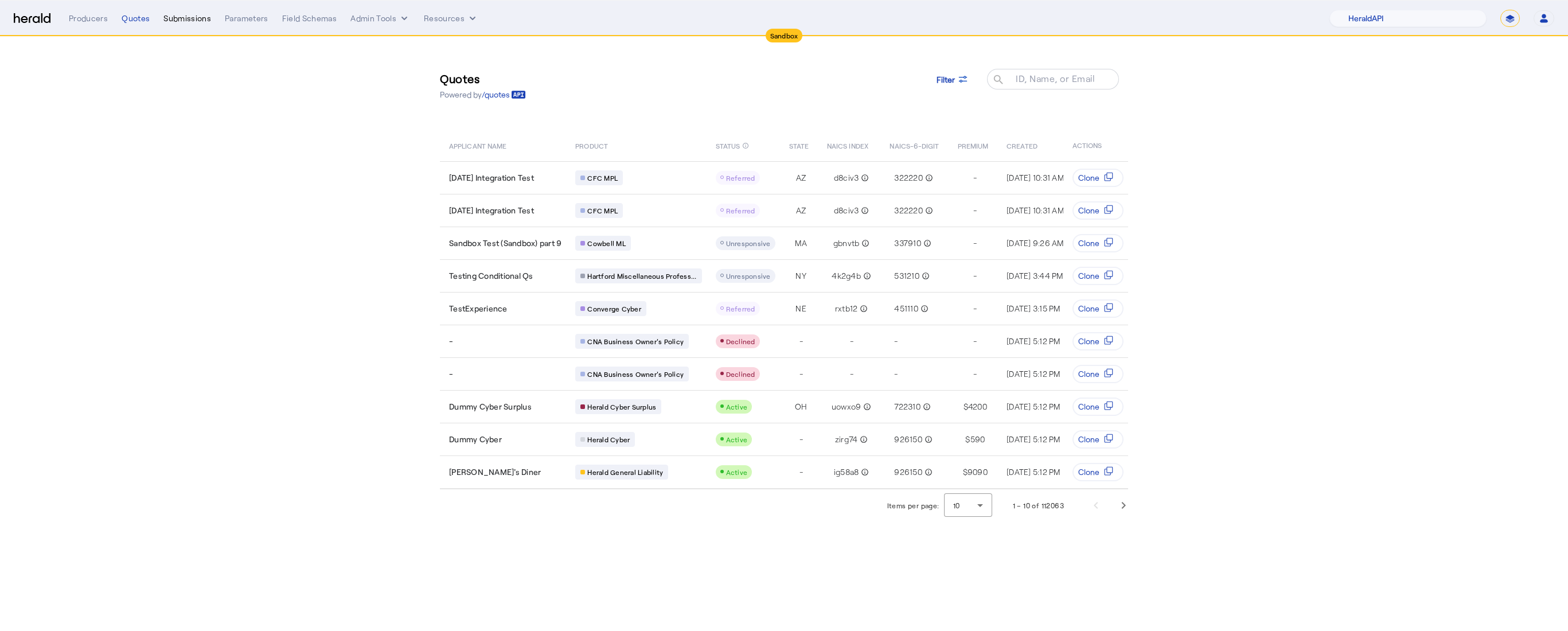 click on "Submissions" at bounding box center (187, 18) 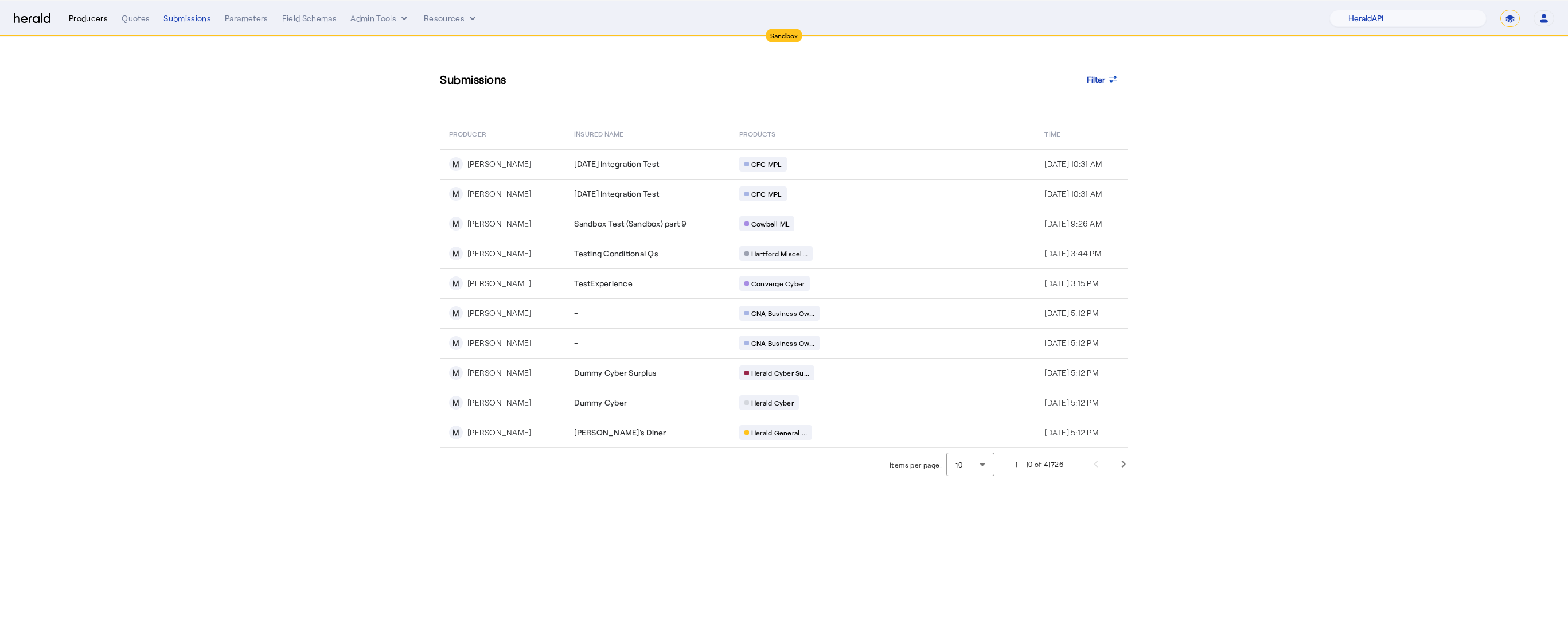 click on "Producers" at bounding box center (88, 18) 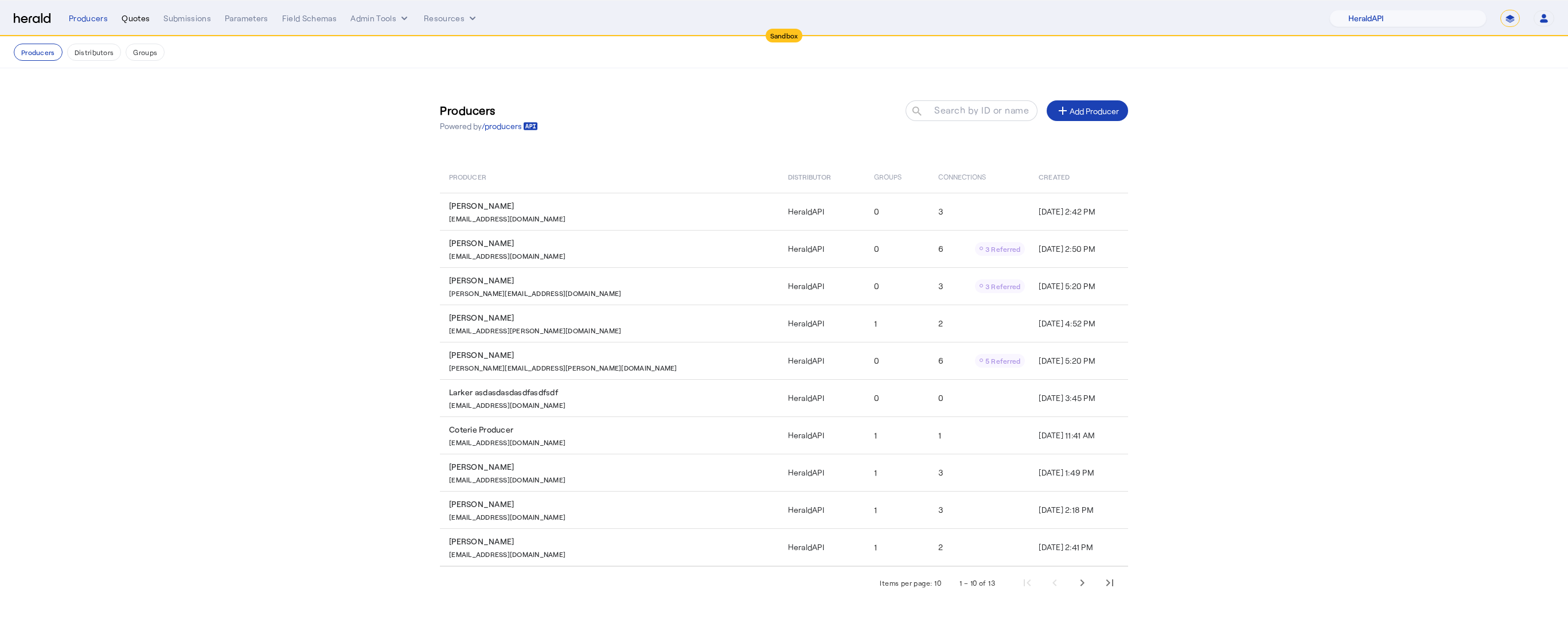 click on "Quotes" at bounding box center (135, 18) 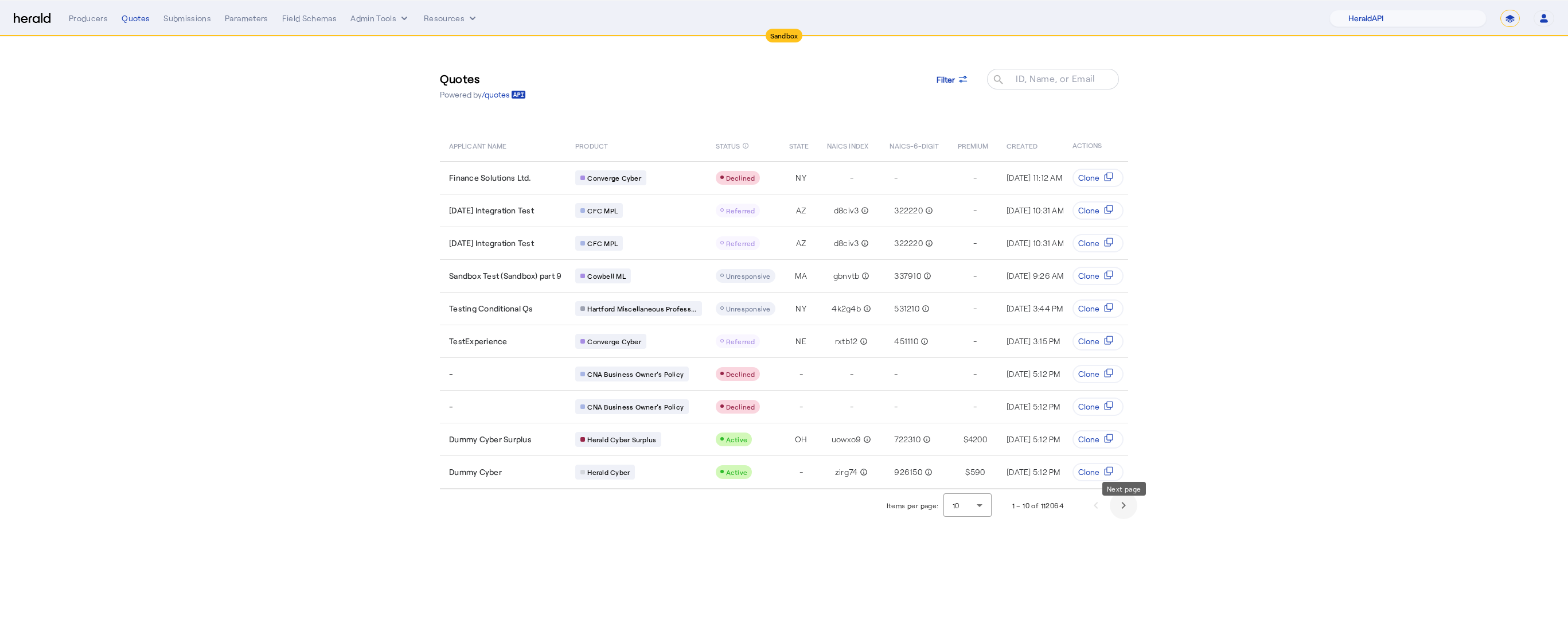 click 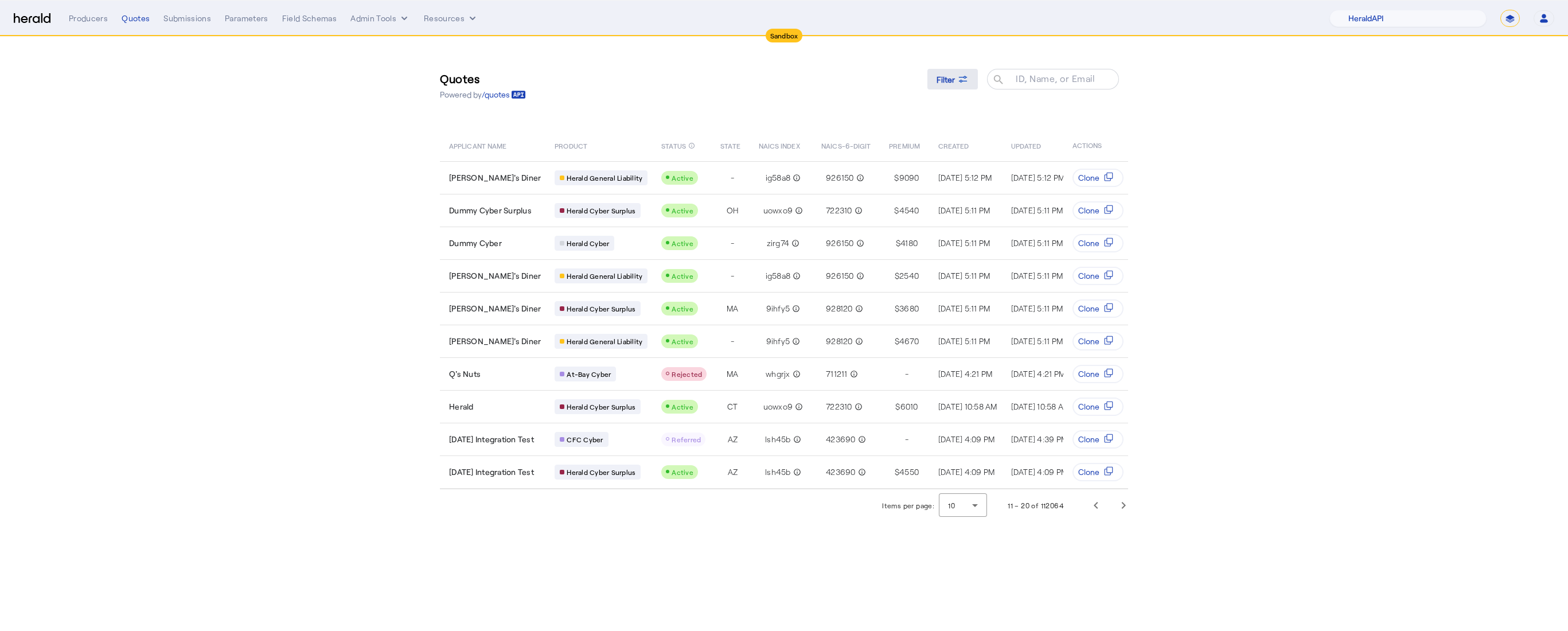 click 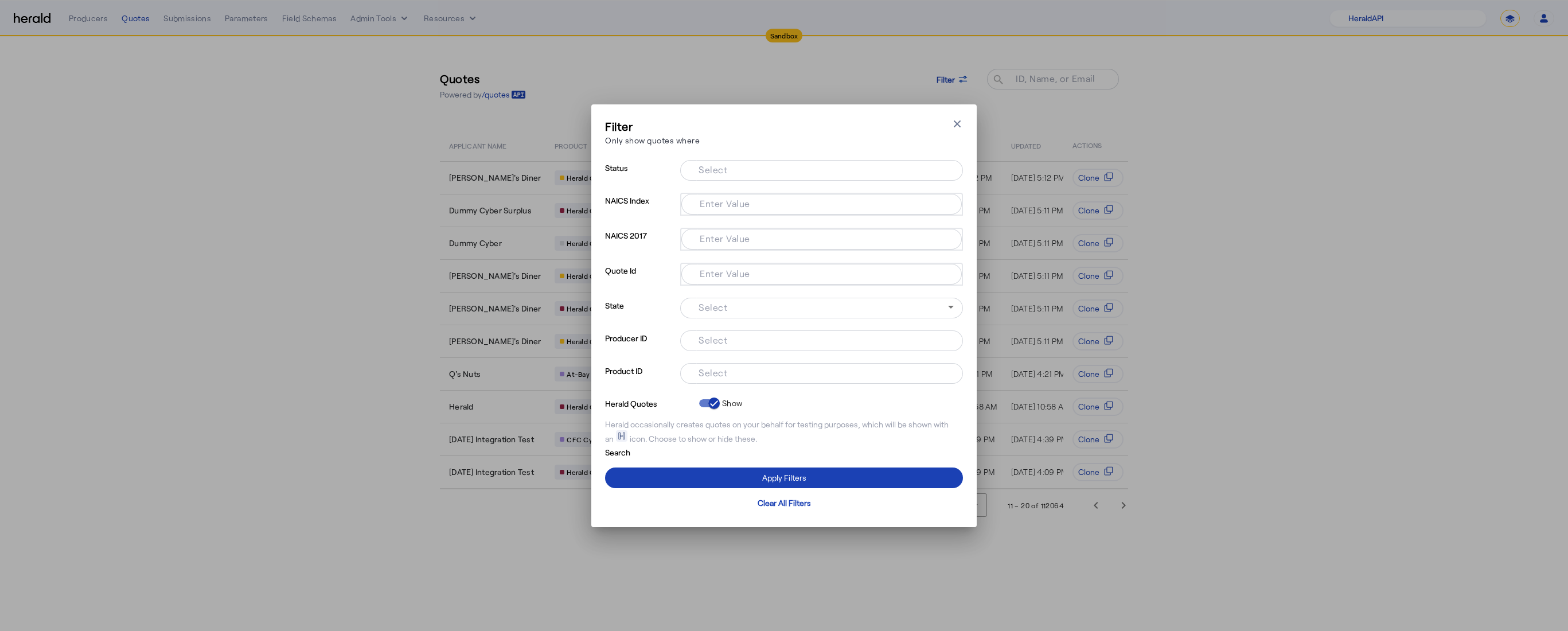 click at bounding box center (821, 373) 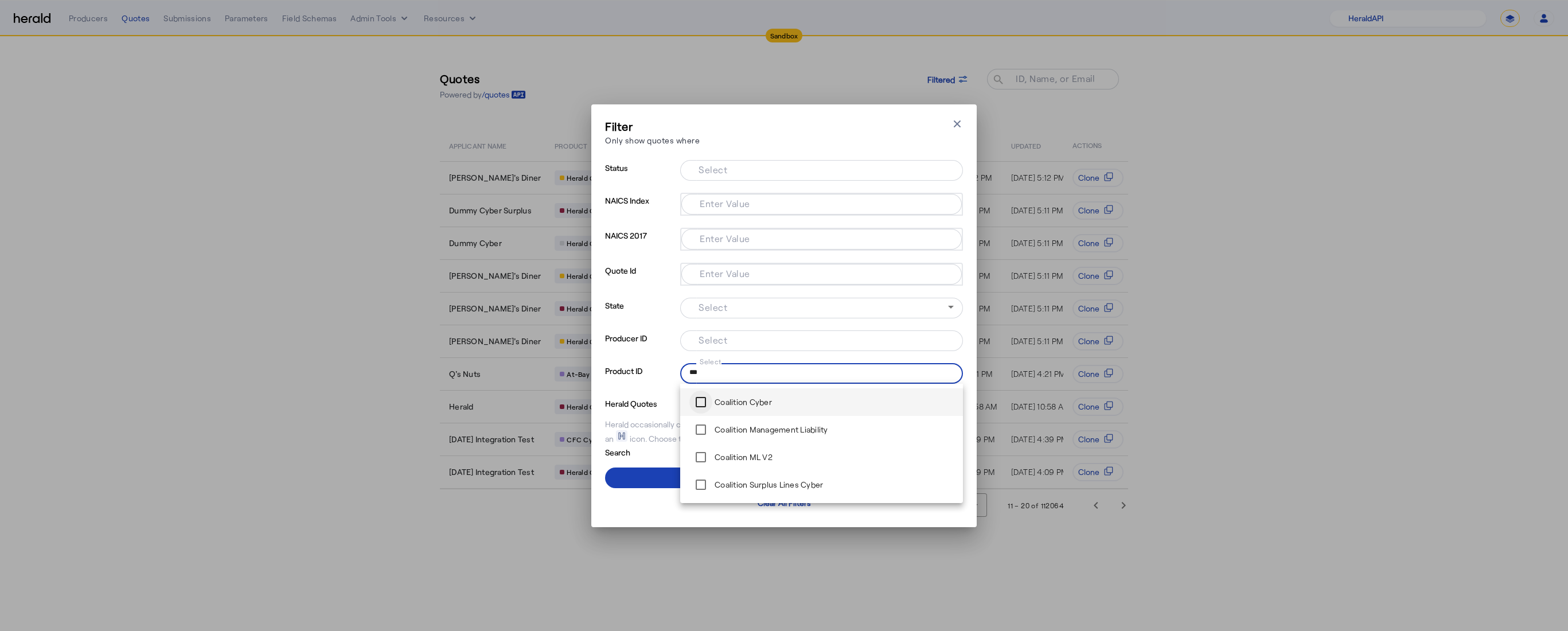type on "***" 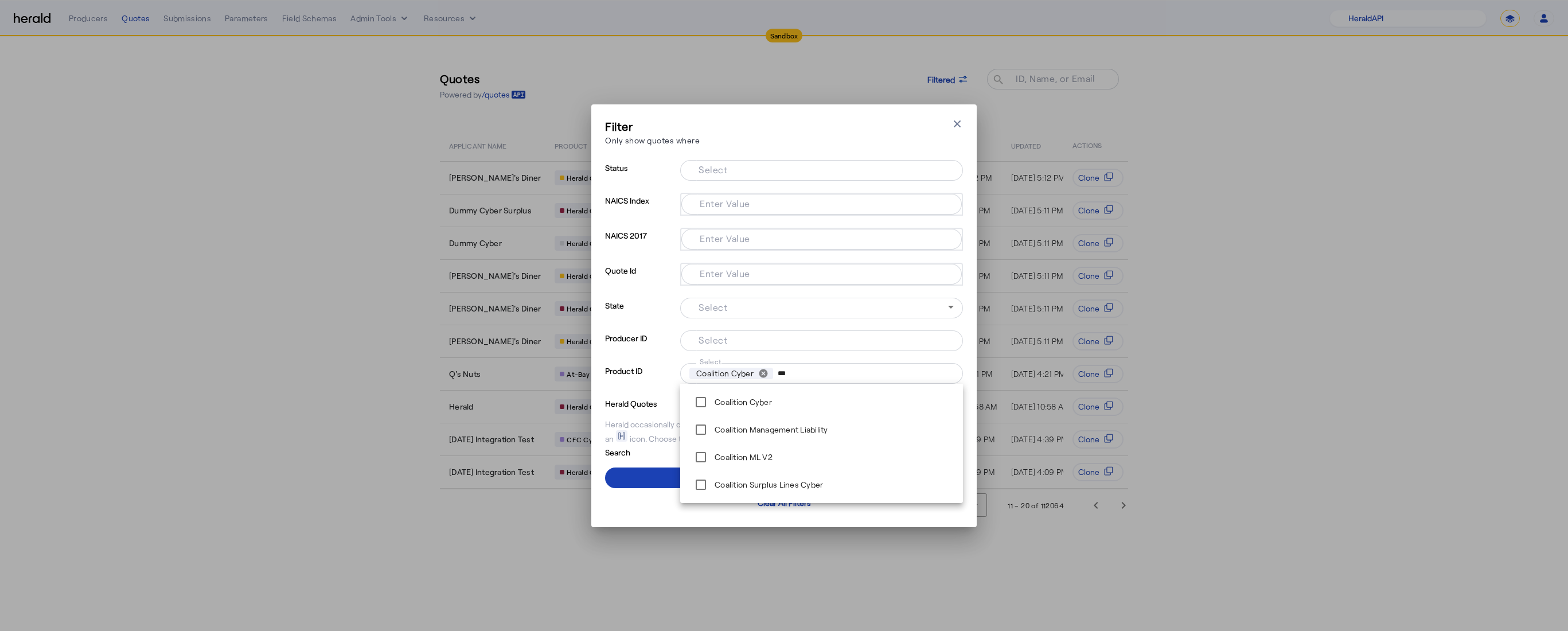click on "Product ID" at bounding box center [640, 379] 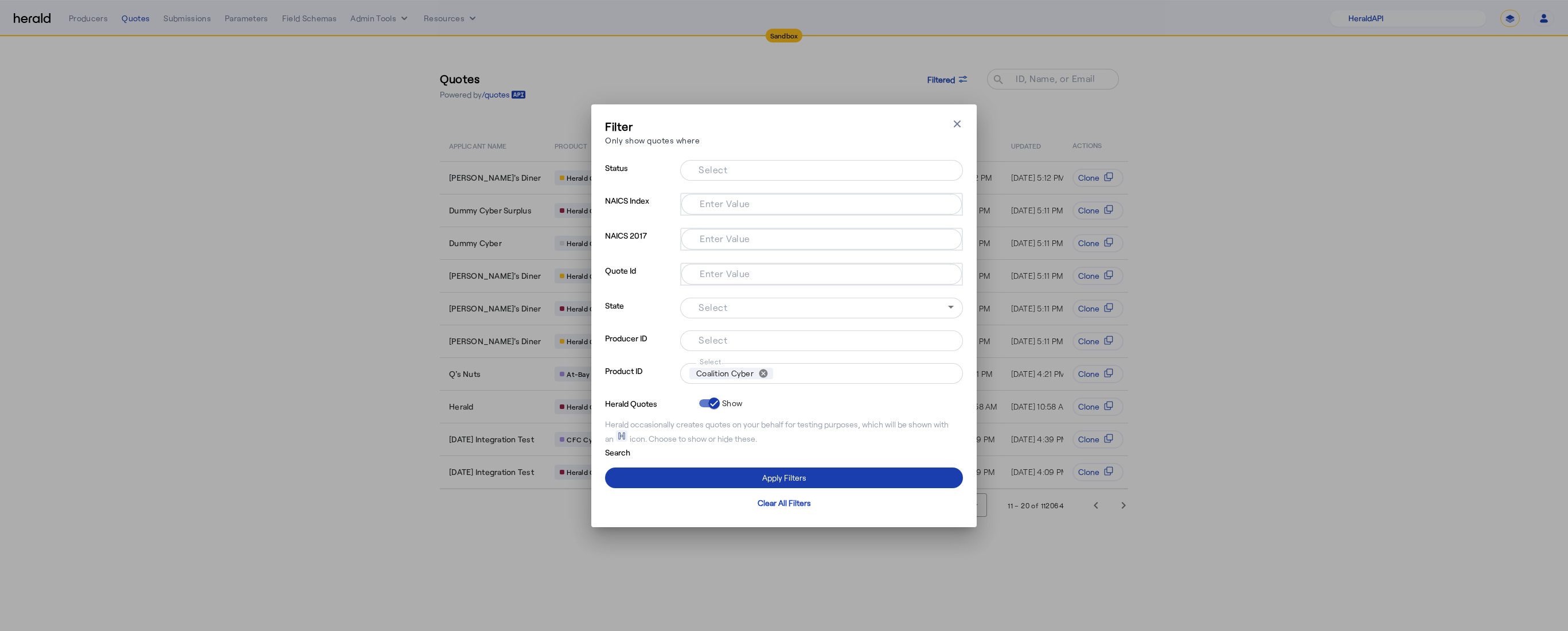 click at bounding box center [784, 478] 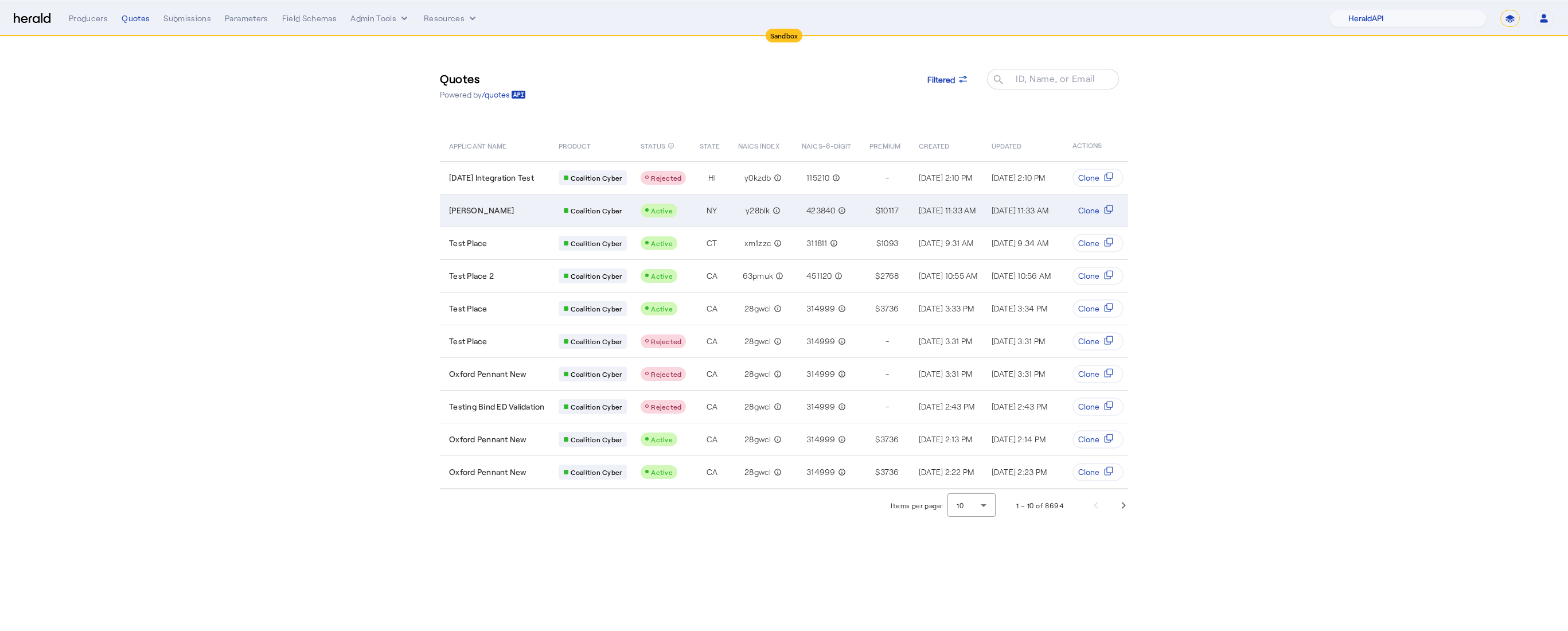 click on "Harvey - Prosacco" at bounding box center [497, 211] 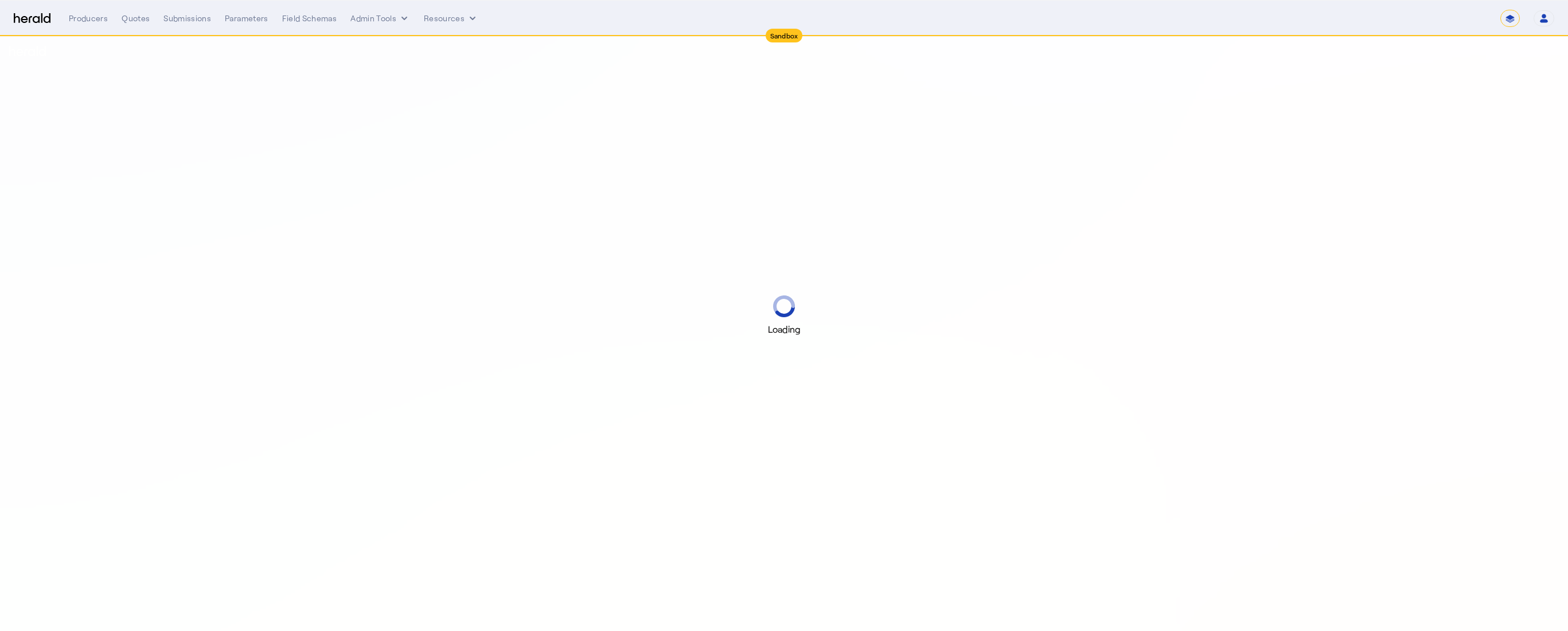 select on "*******" 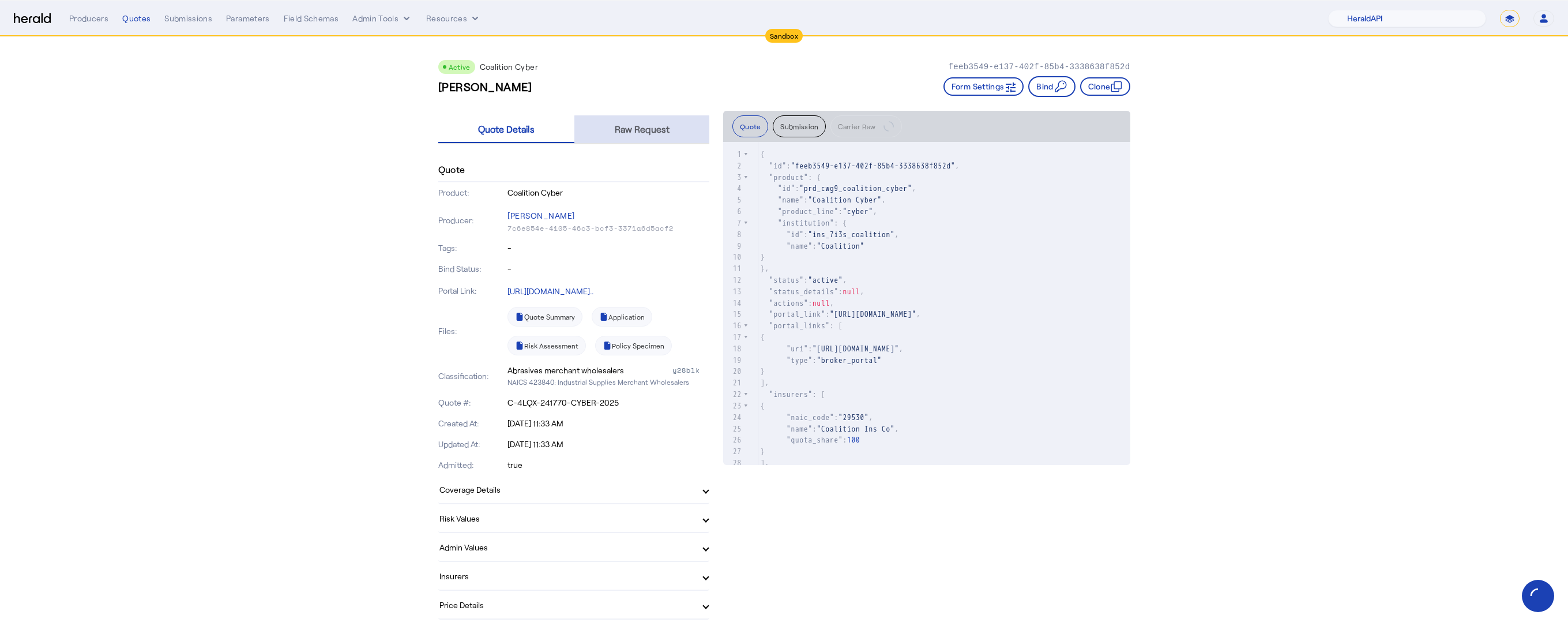 click on "Raw Request" at bounding box center [642, 129] 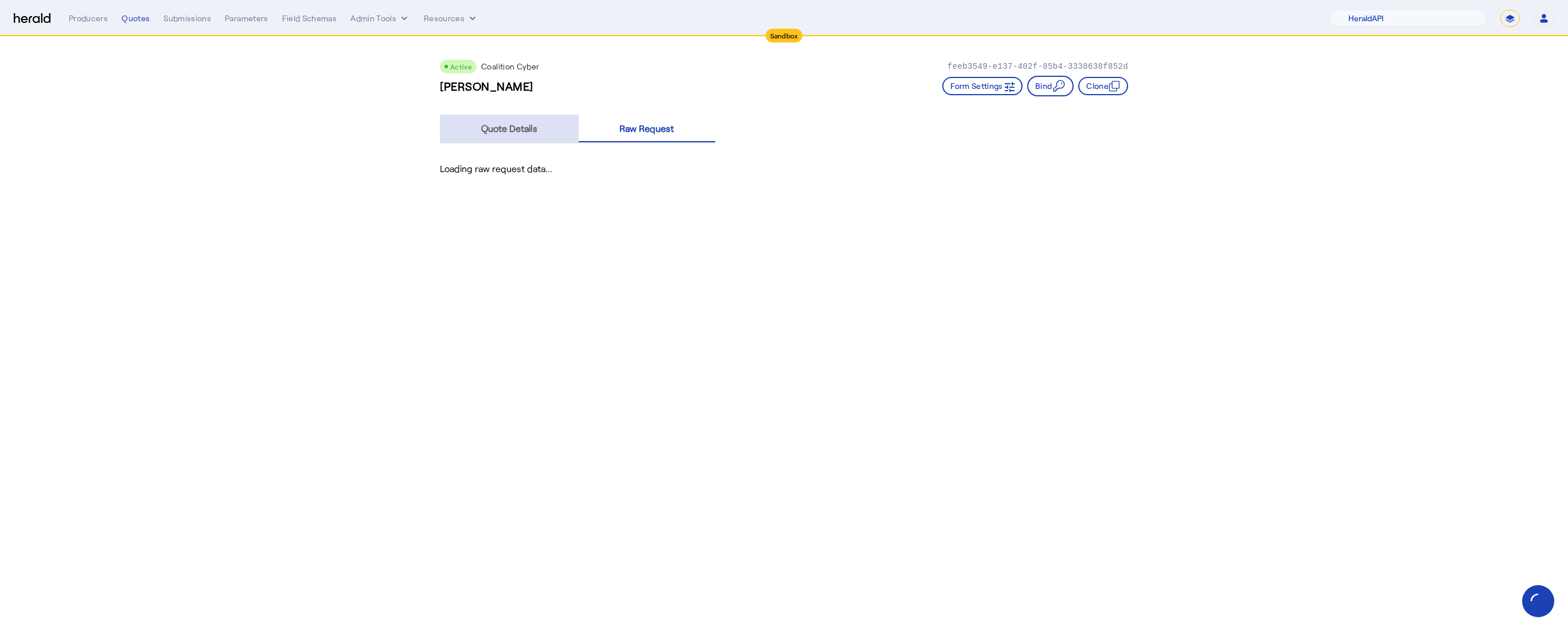 click on "Quote Details" at bounding box center (509, 128) 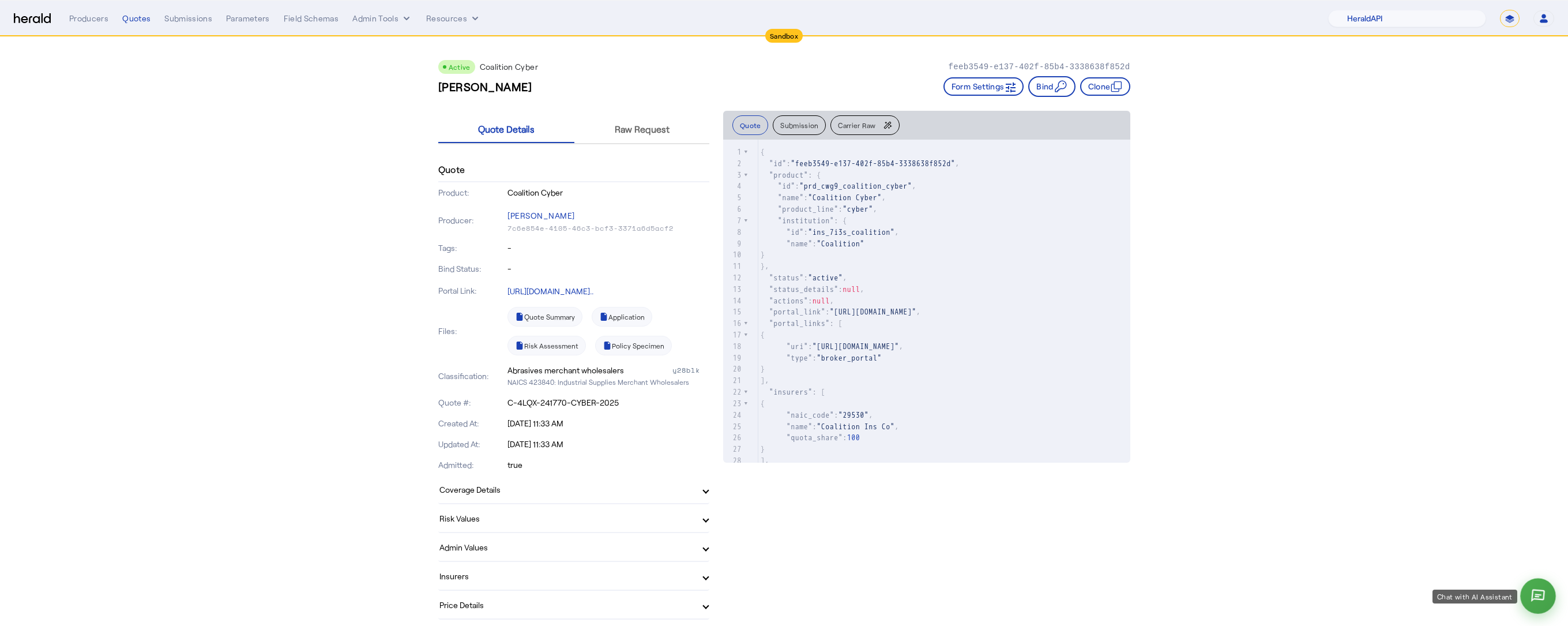 click 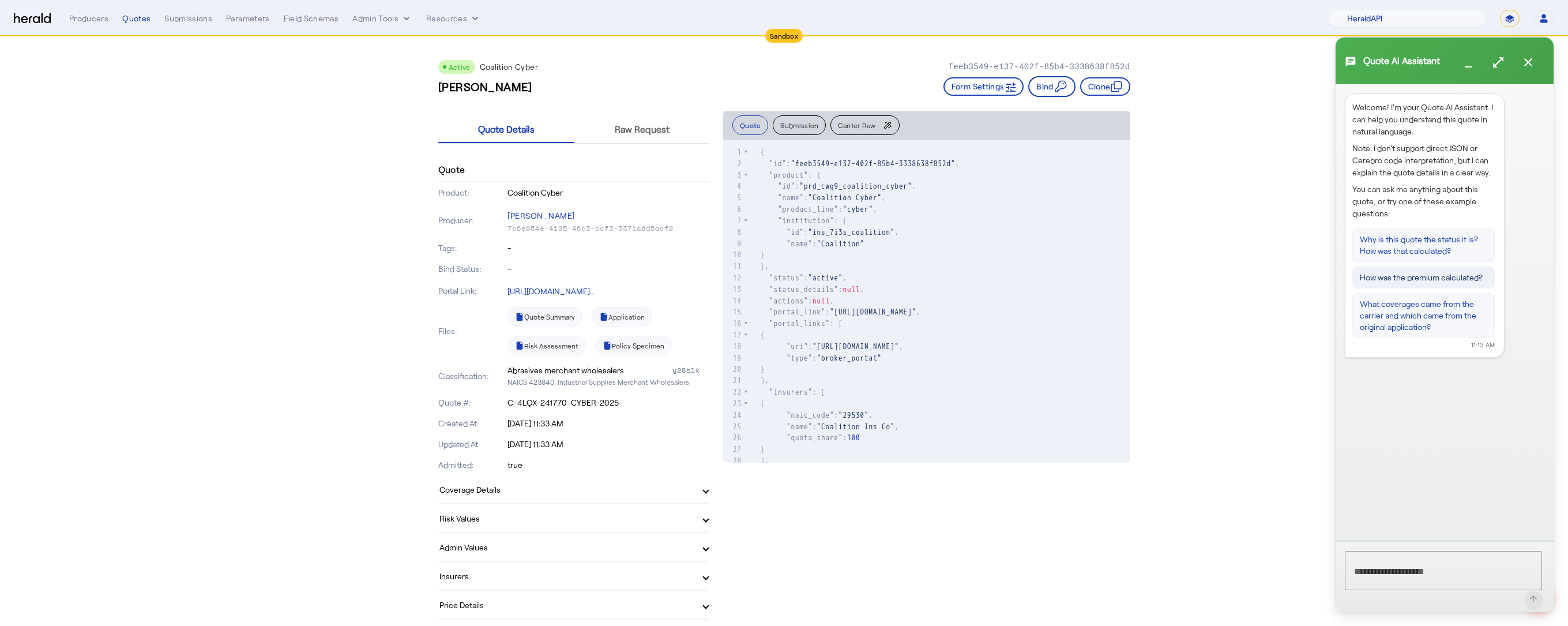 click on "How was the premium calculated?" 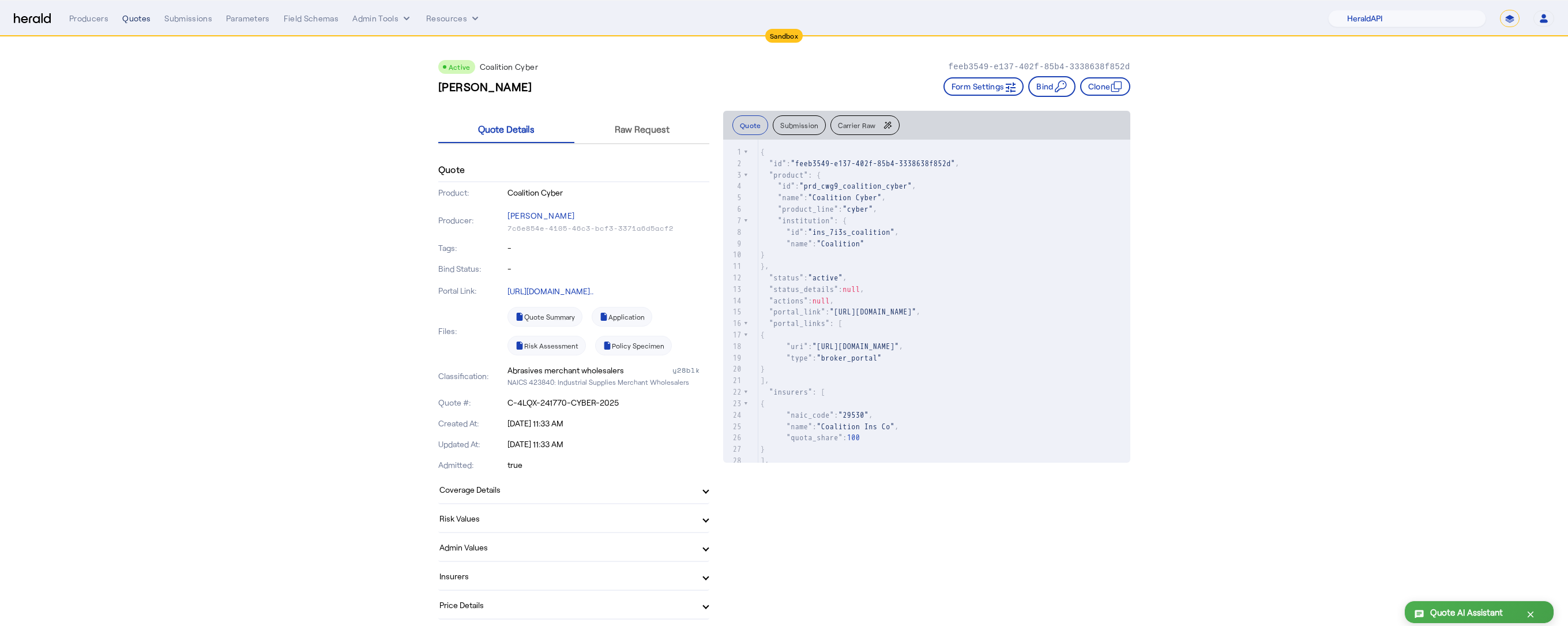 click on "Quotes" at bounding box center (136, 18) 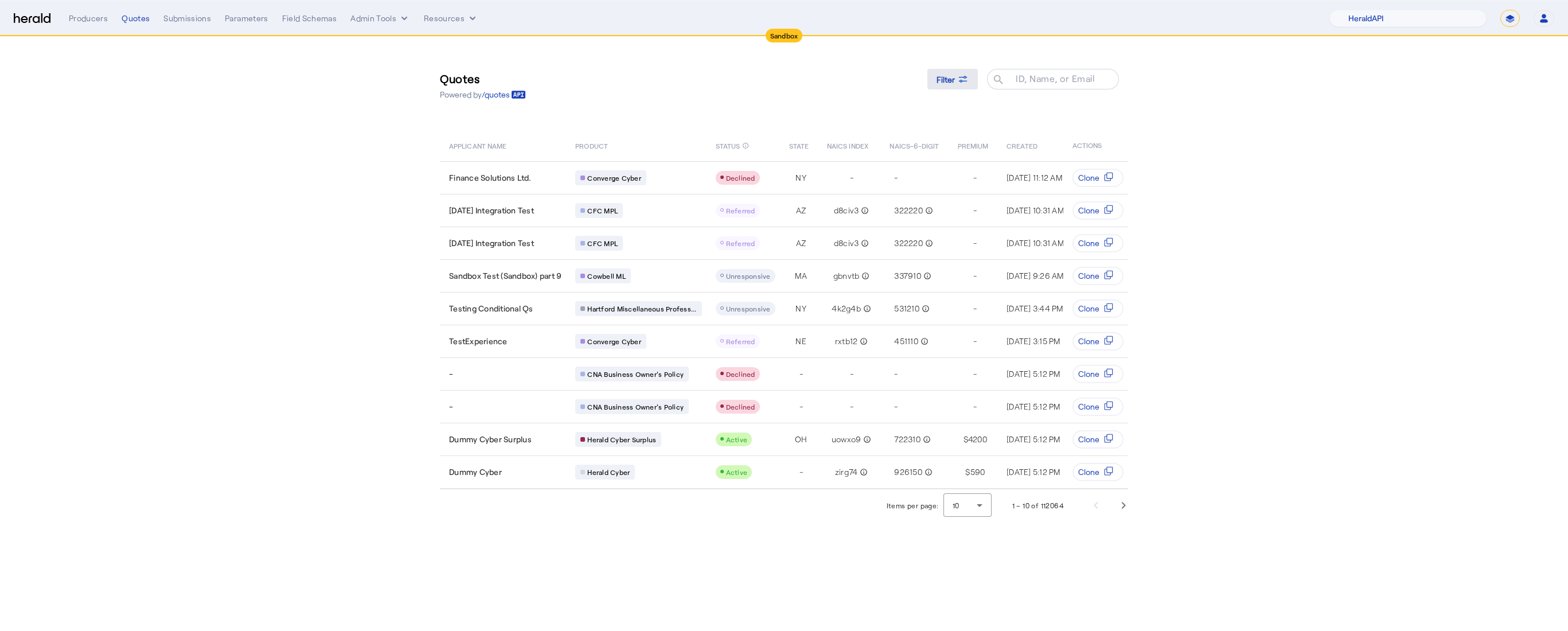click on "Filter" at bounding box center [953, 79] 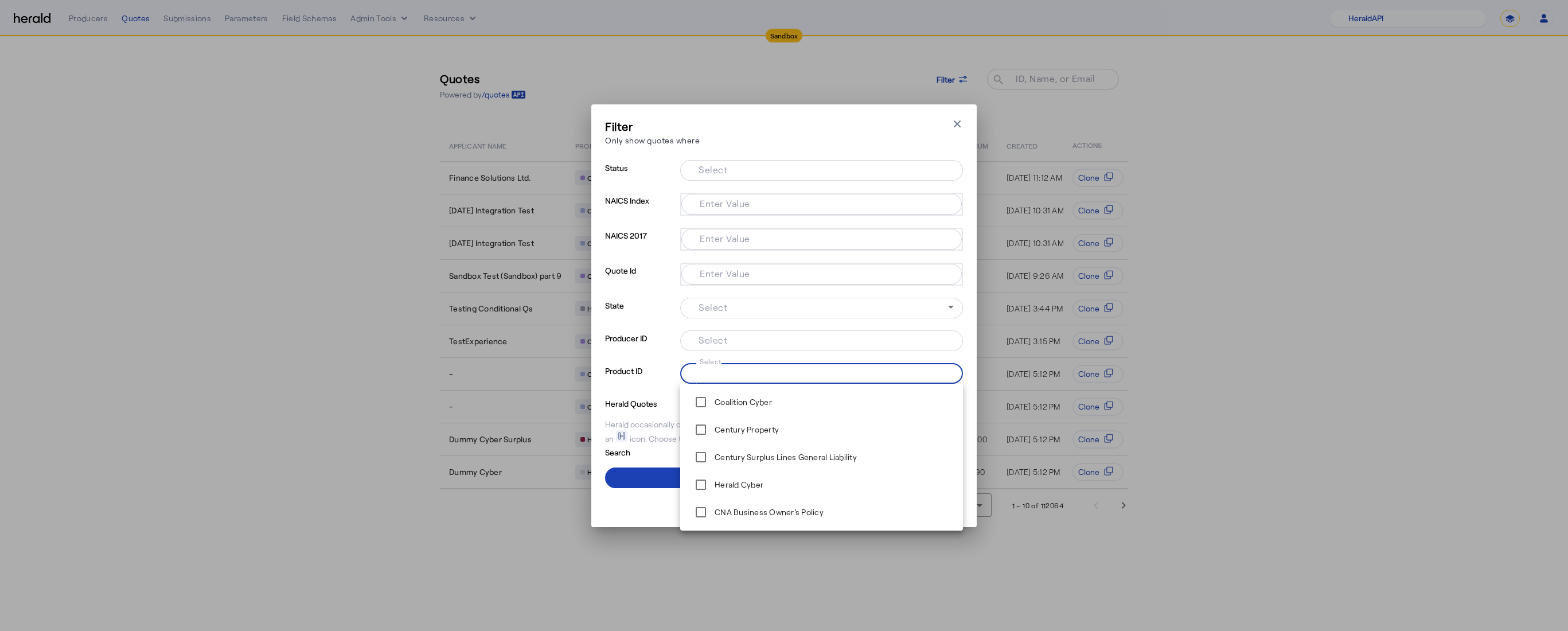 click on "Select" at bounding box center [819, 372] 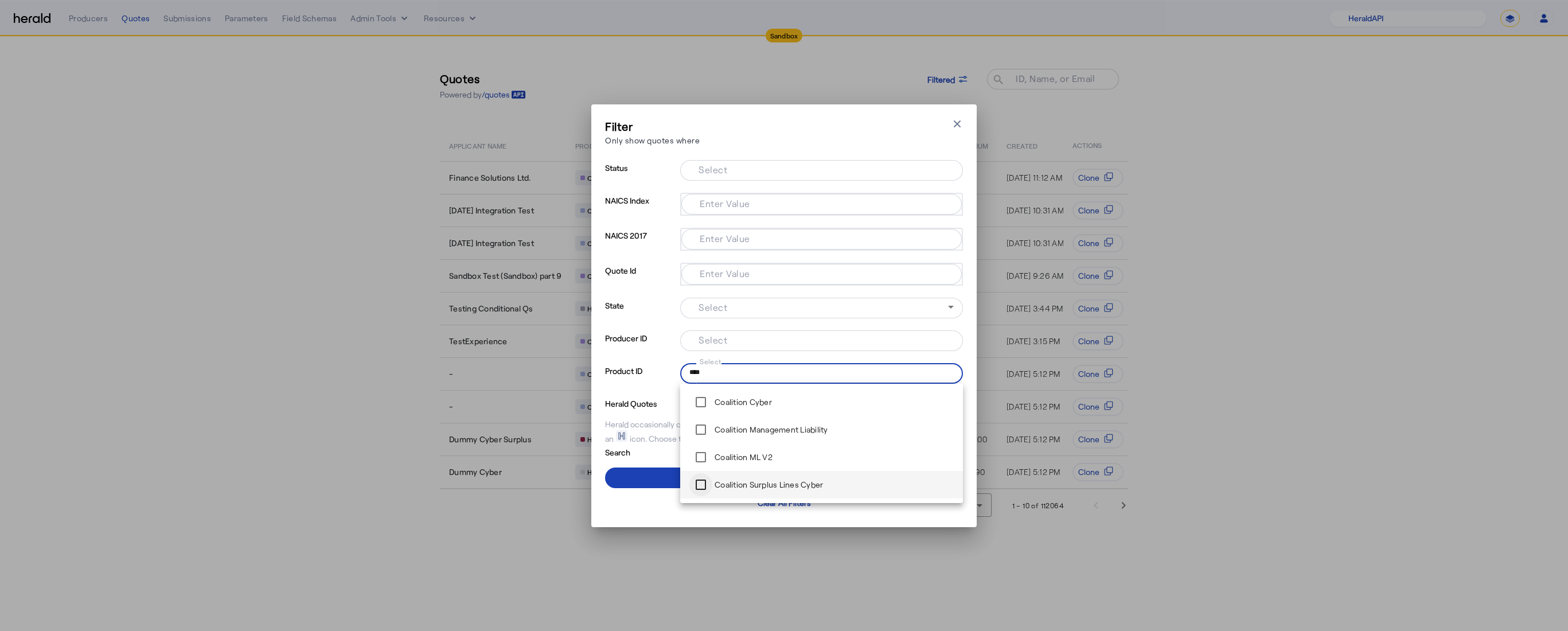 type on "****" 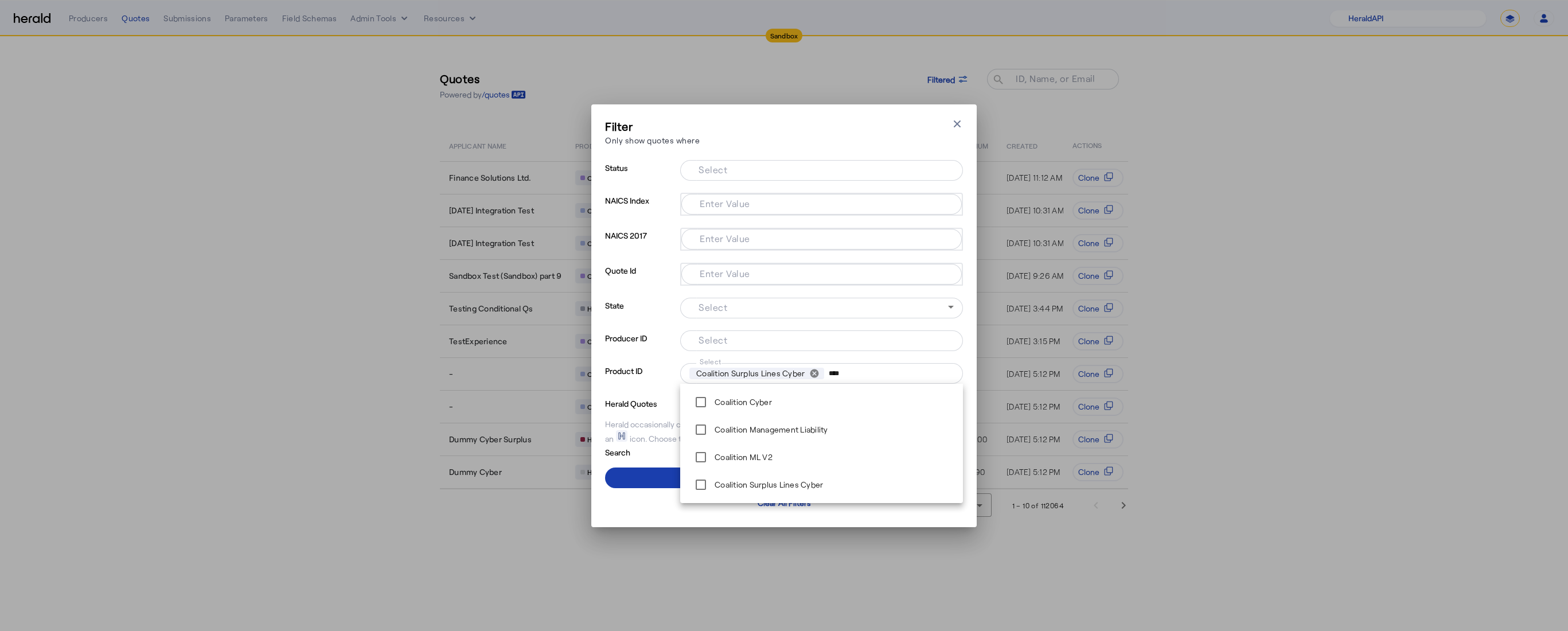 click at bounding box center (784, 478) 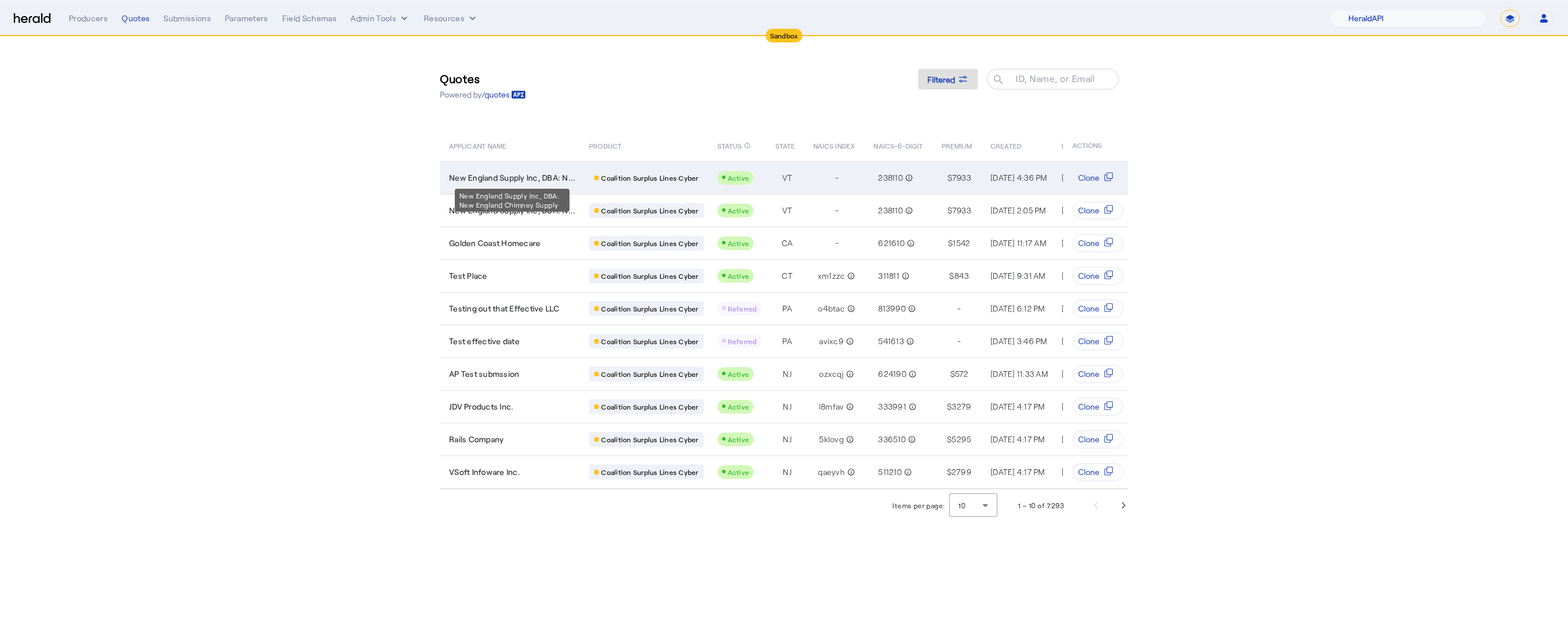 click on "New England Supply Inc, DBA: N..." at bounding box center [512, 178] 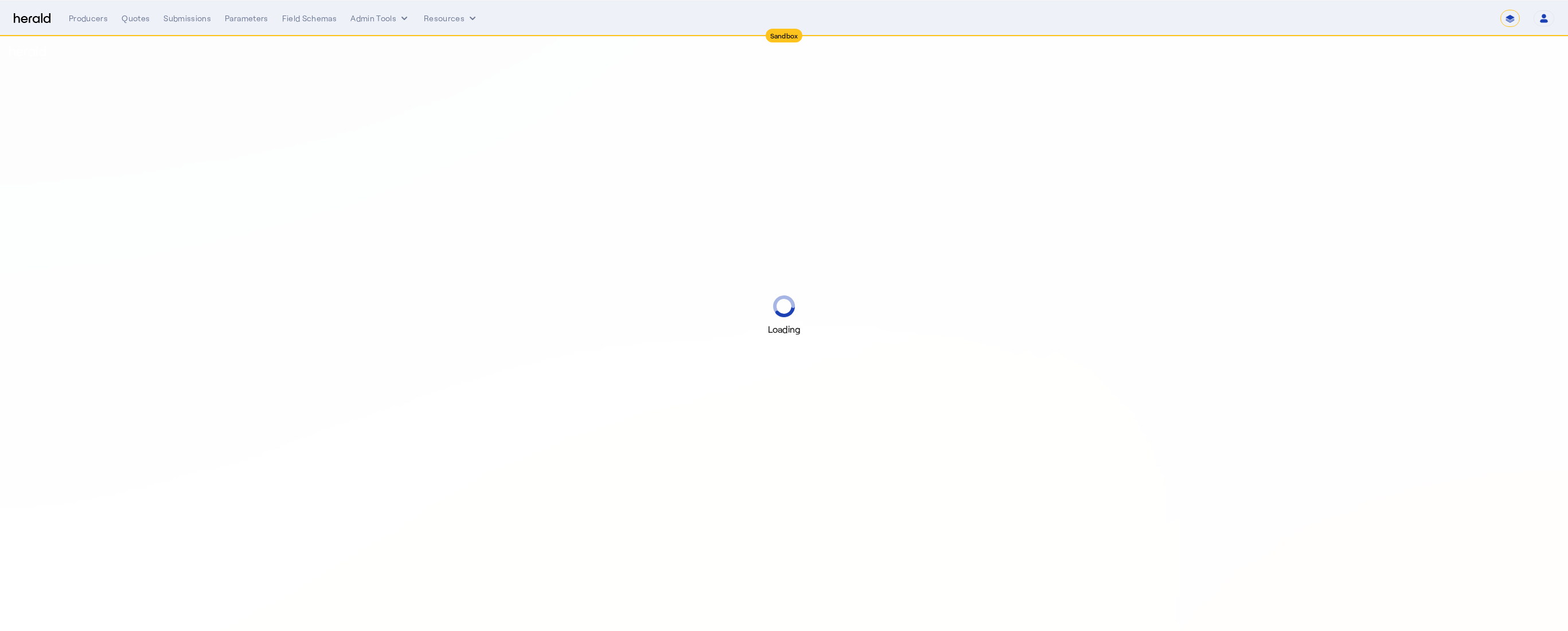 select on "*******" 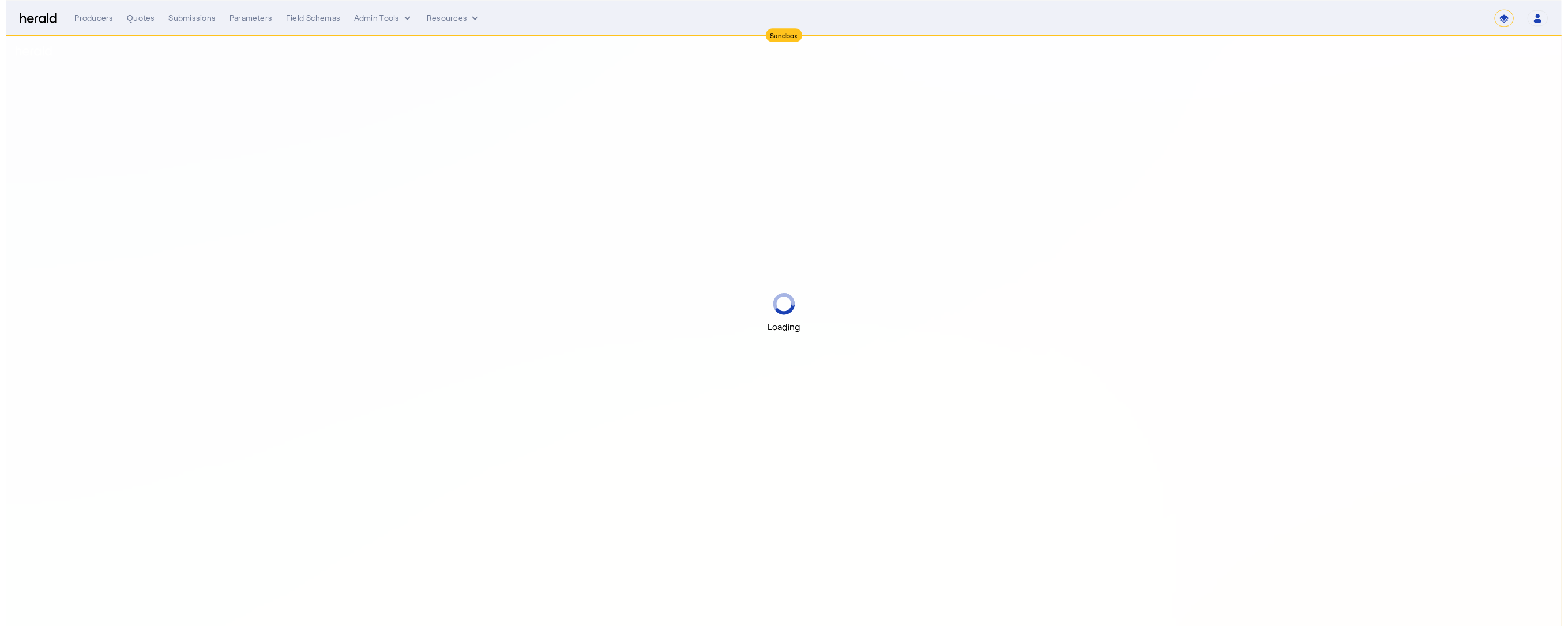 scroll, scrollTop: 0, scrollLeft: 0, axis: both 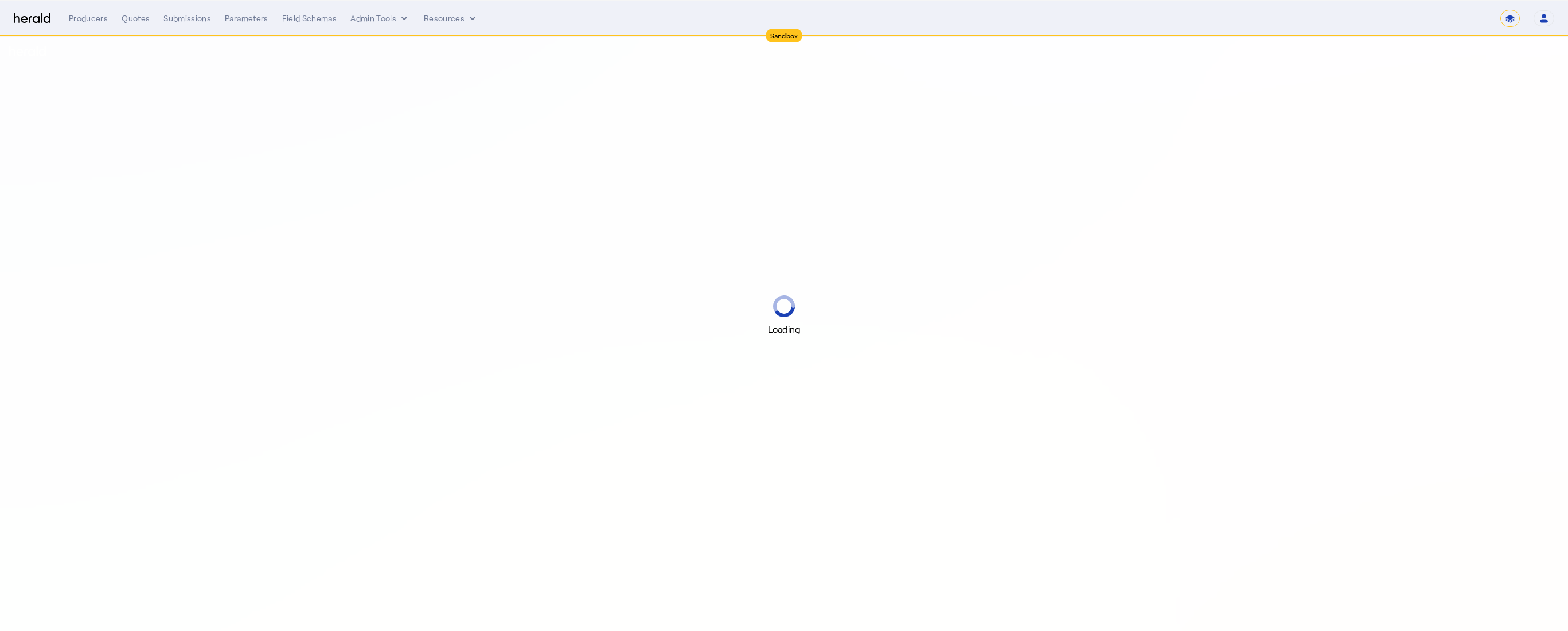 select on "pfm_2v8p_herald_api" 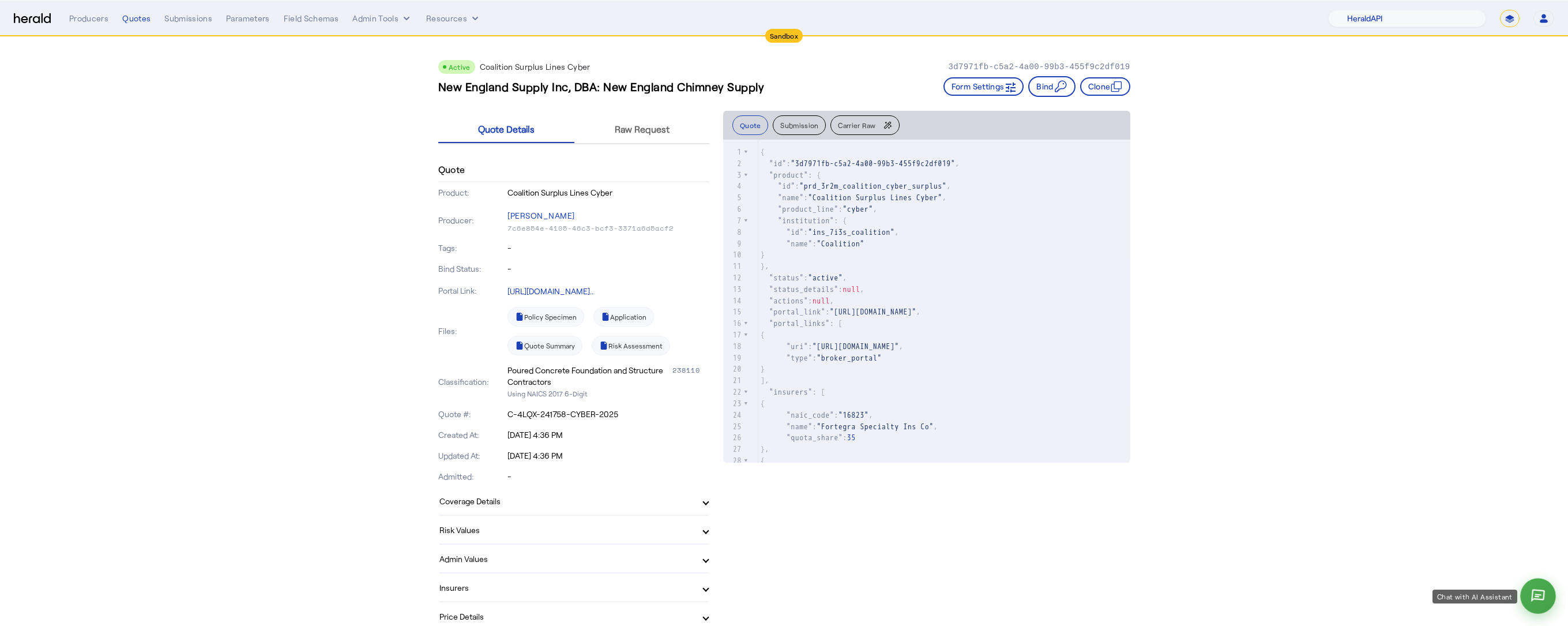 click 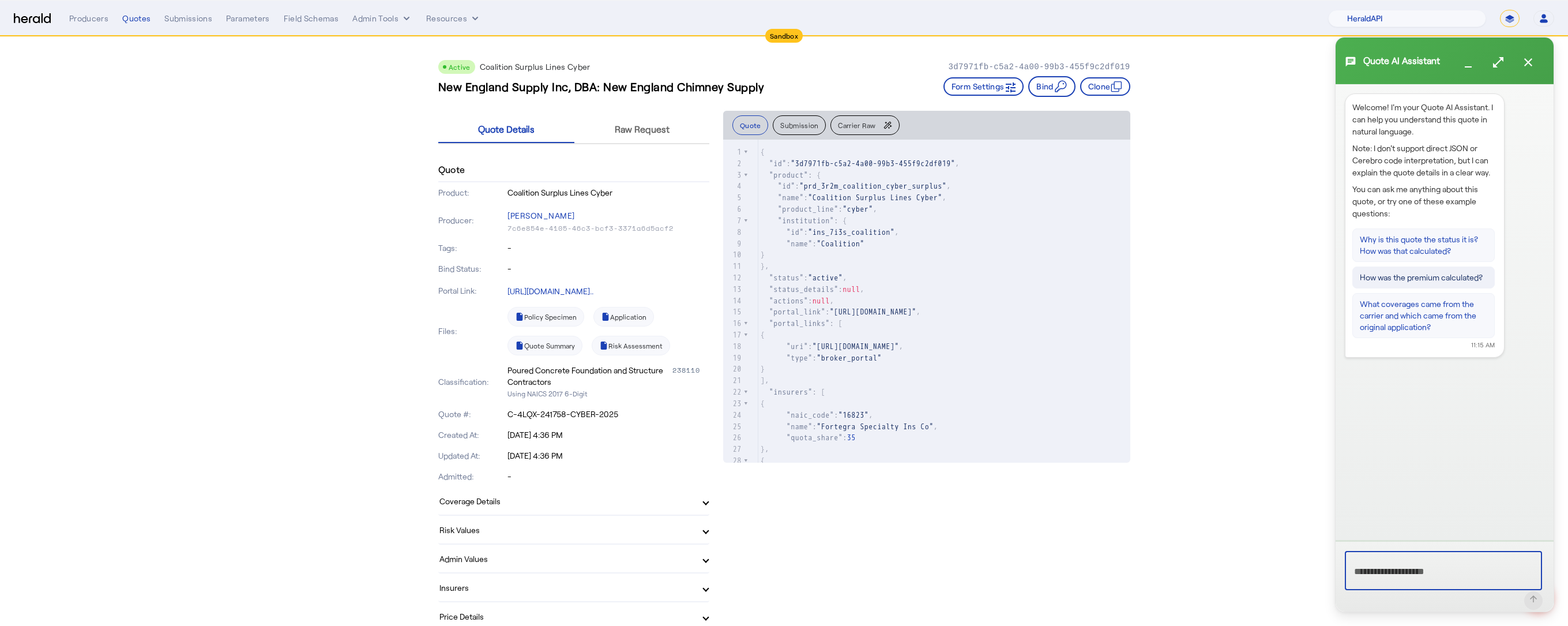 click on "How was the premium calculated?" 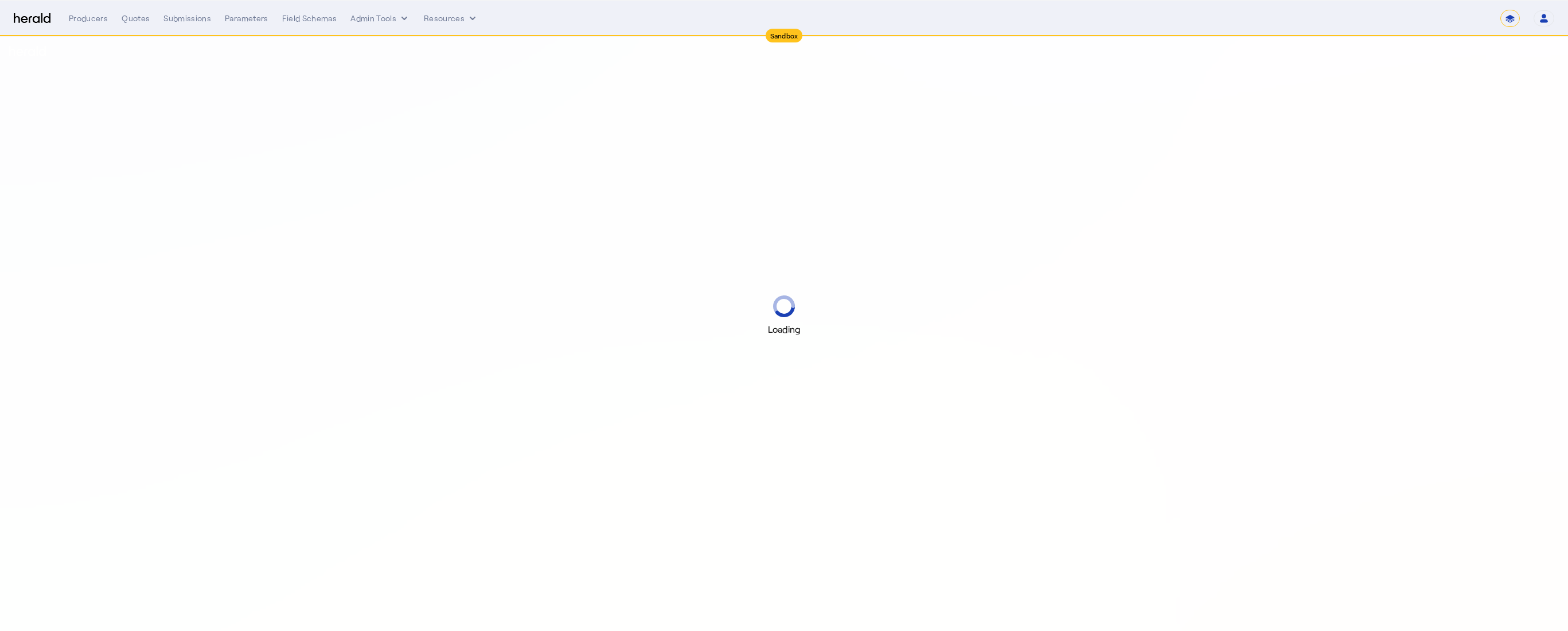 select on "*******" 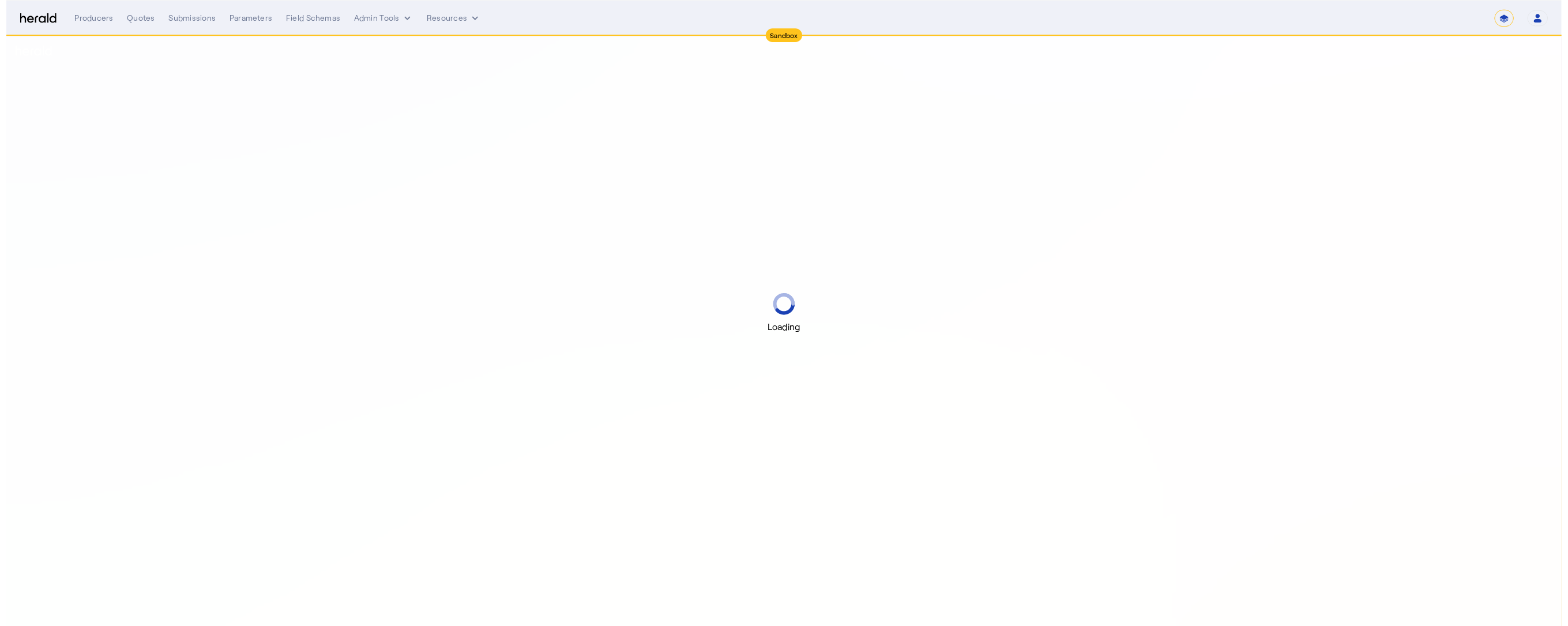 scroll, scrollTop: 0, scrollLeft: 0, axis: both 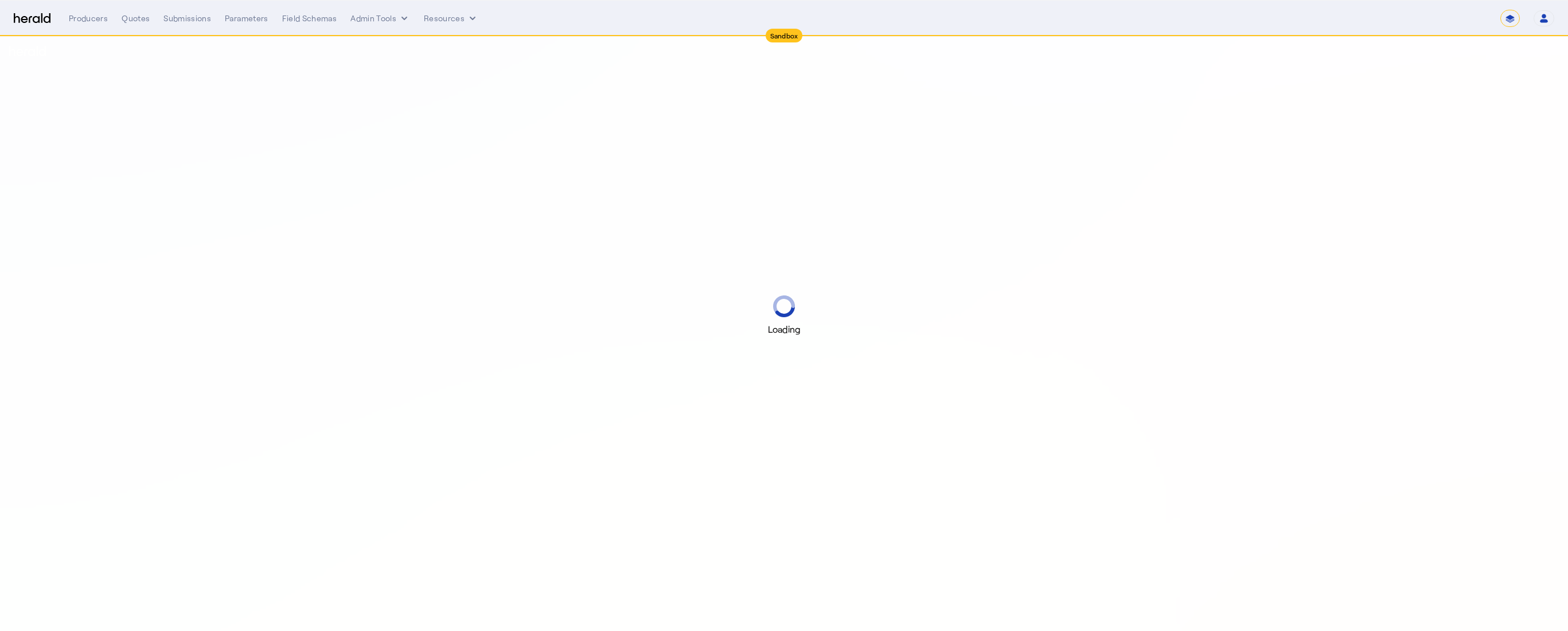 select on "pfm_2v8p_herald_api" 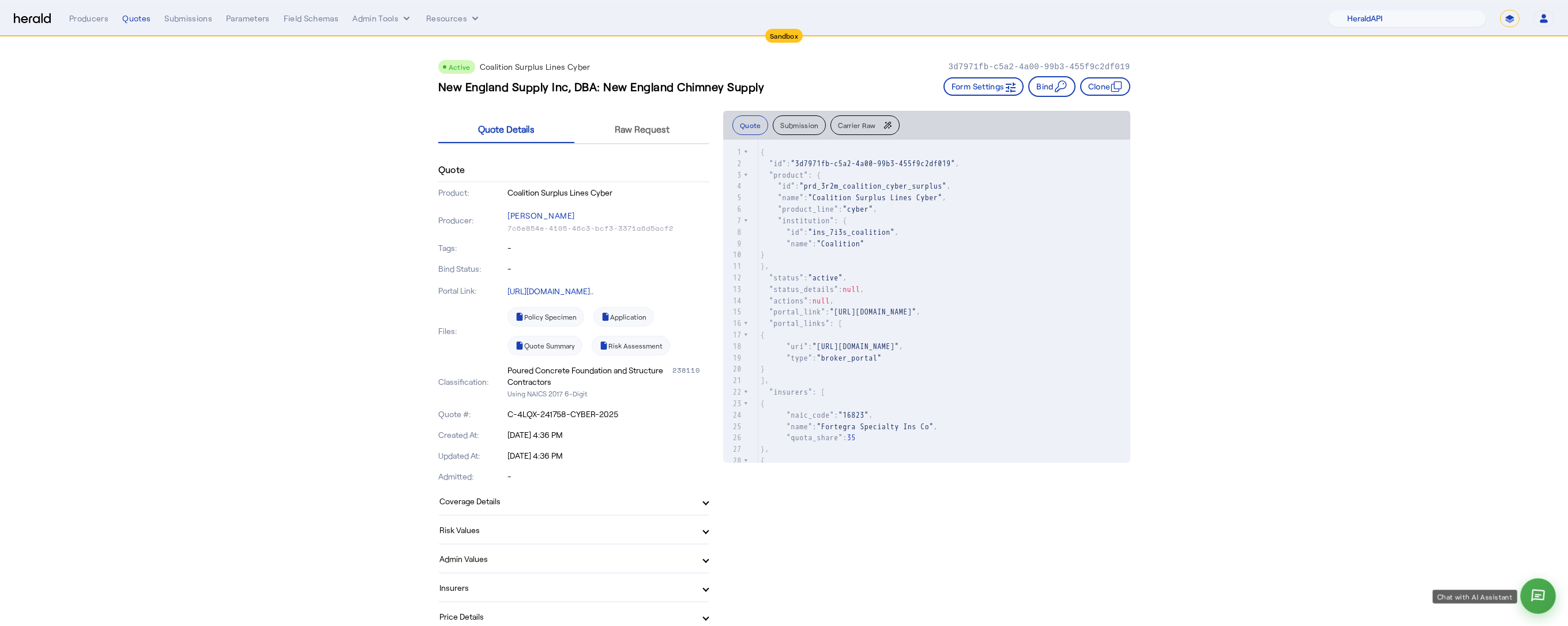 click 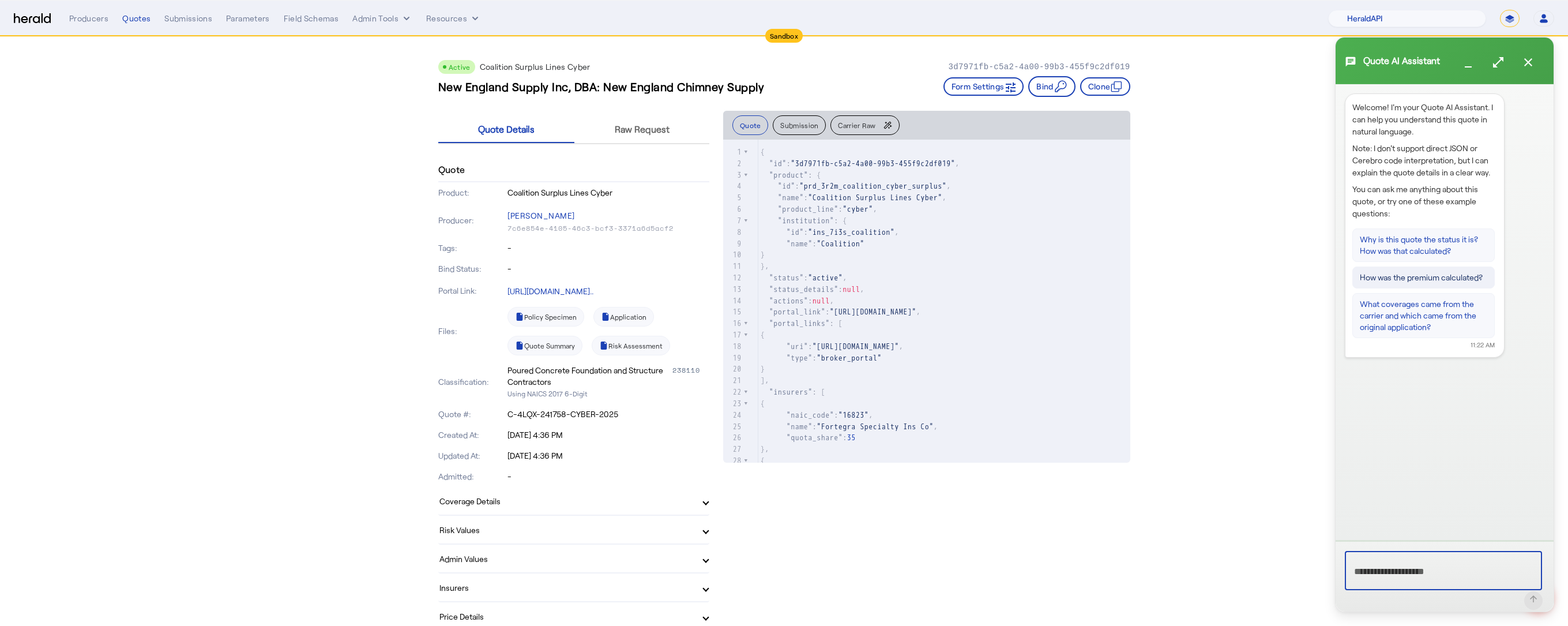 click on "How was the premium calculated?" 